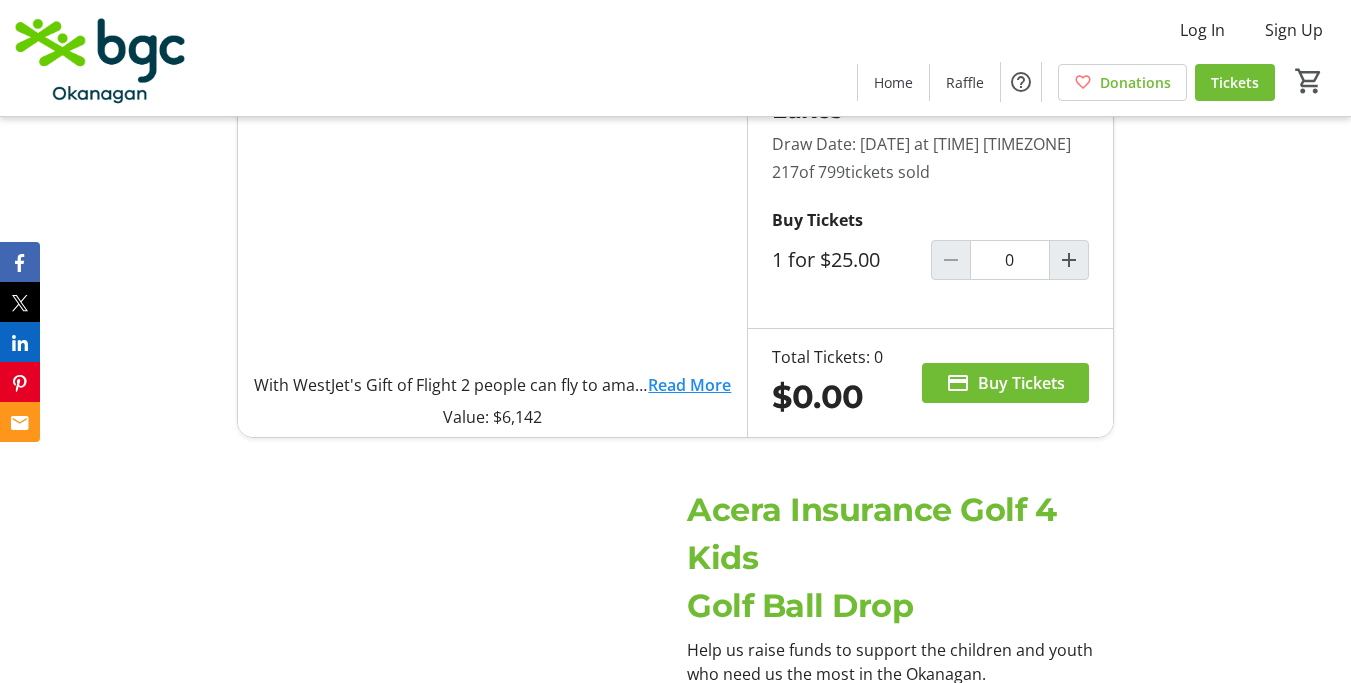 scroll, scrollTop: 1371, scrollLeft: 0, axis: vertical 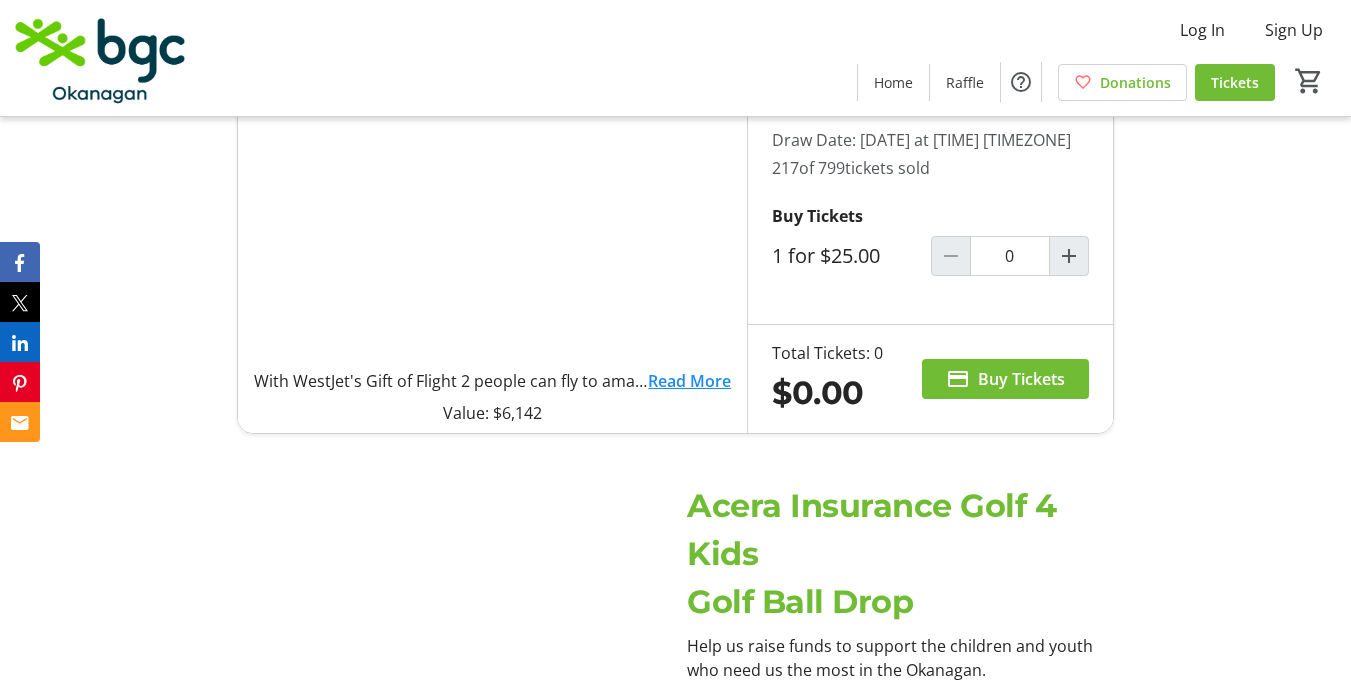click on "Acera Insurance Golf 4 Kids" at bounding box center [900, 530] 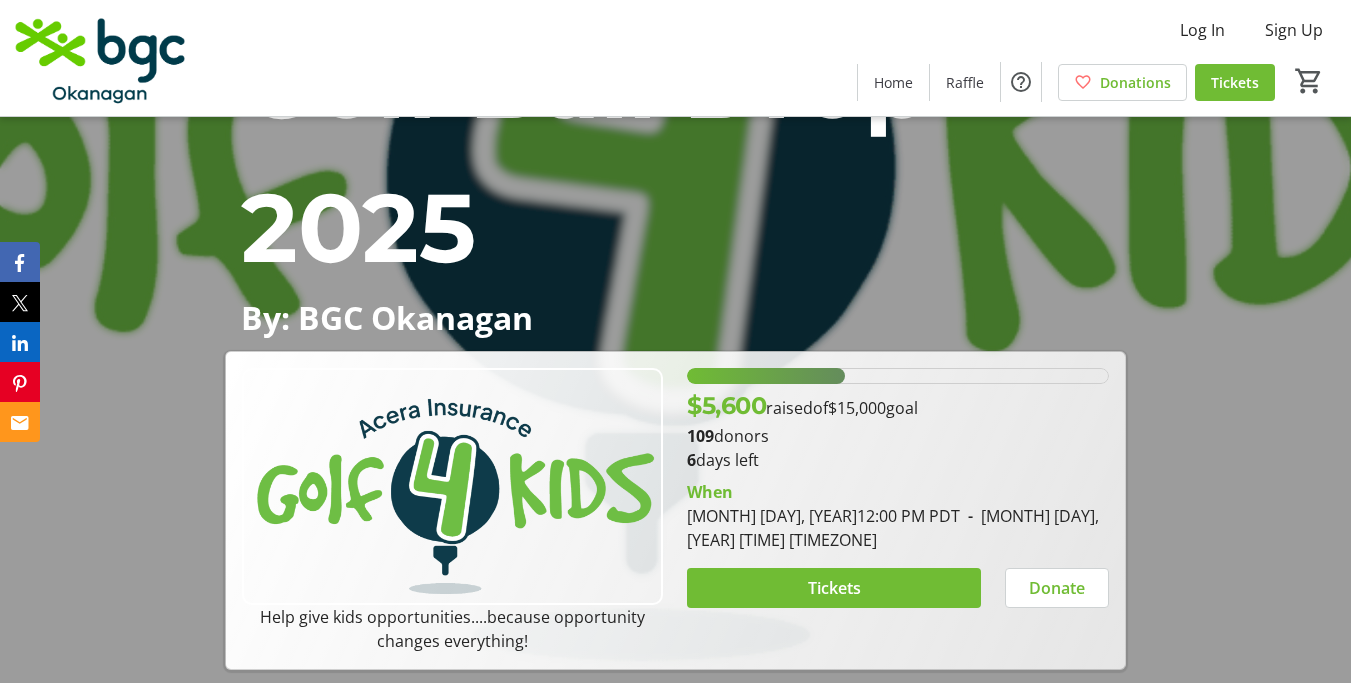 scroll, scrollTop: 429, scrollLeft: 0, axis: vertical 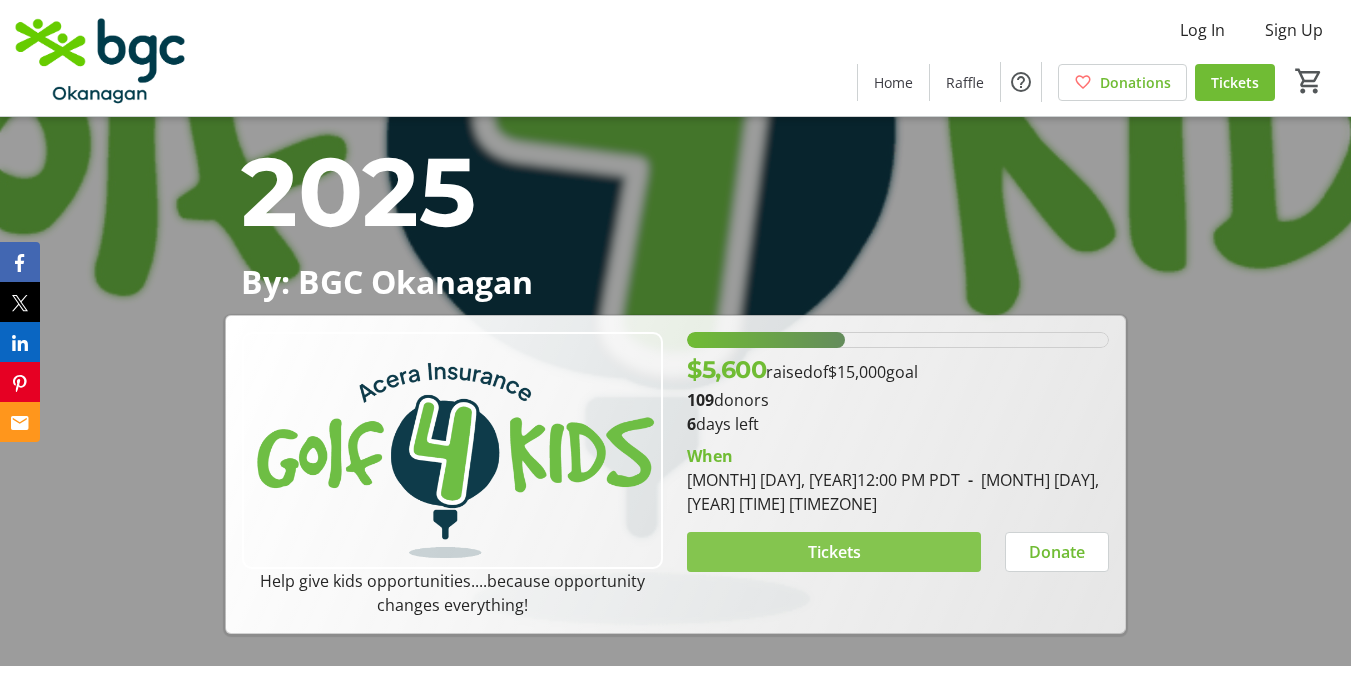 click at bounding box center [833, 552] 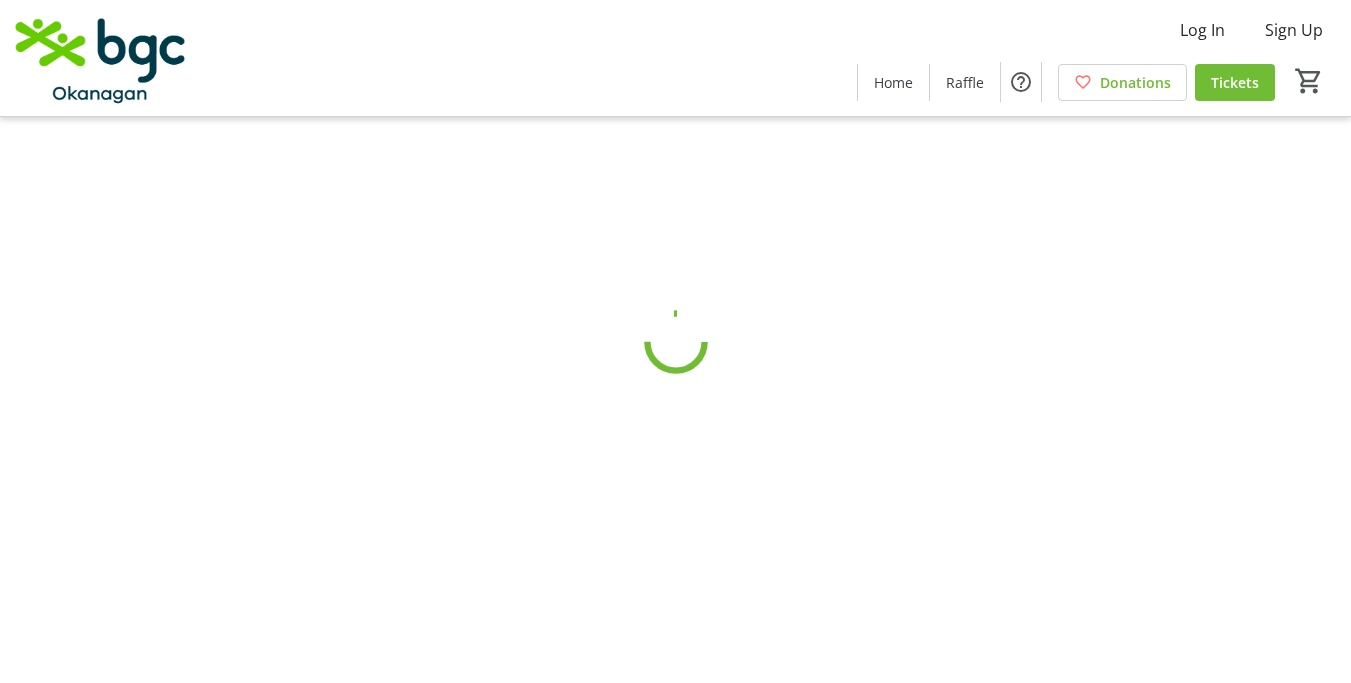 scroll, scrollTop: 0, scrollLeft: 0, axis: both 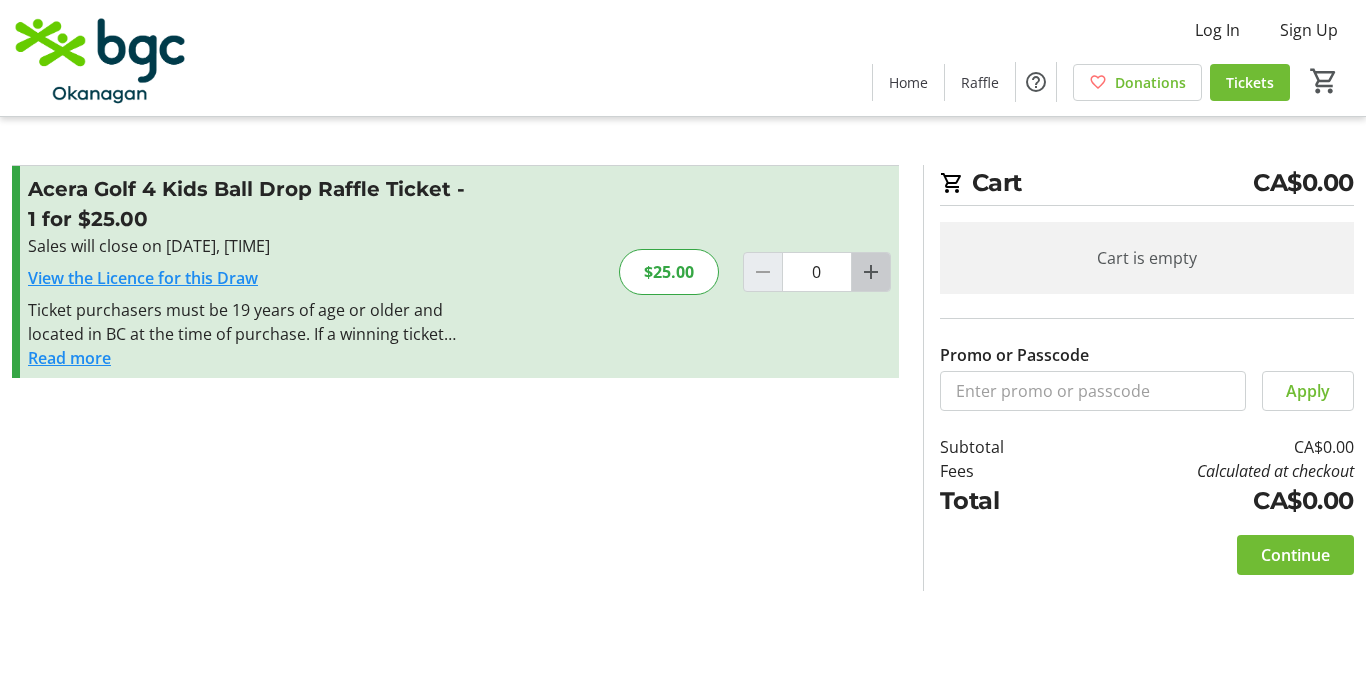 click 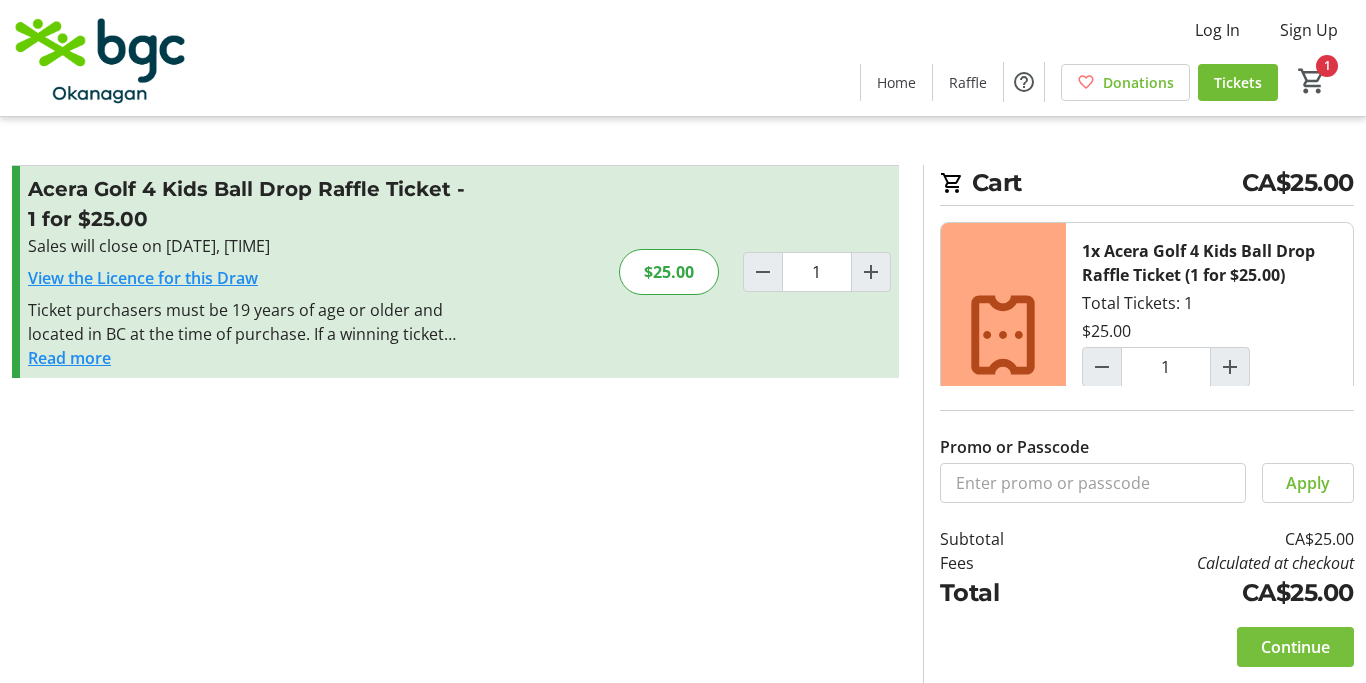 click on "Continue" 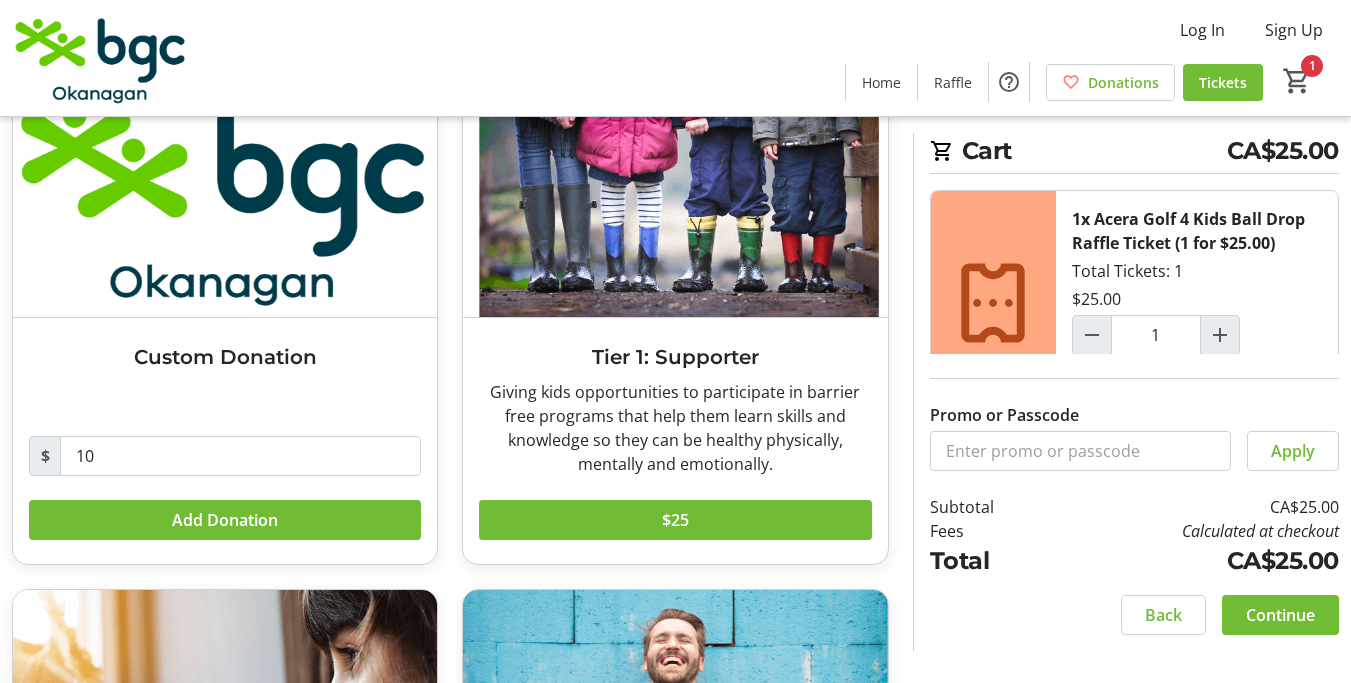 scroll, scrollTop: 151, scrollLeft: 0, axis: vertical 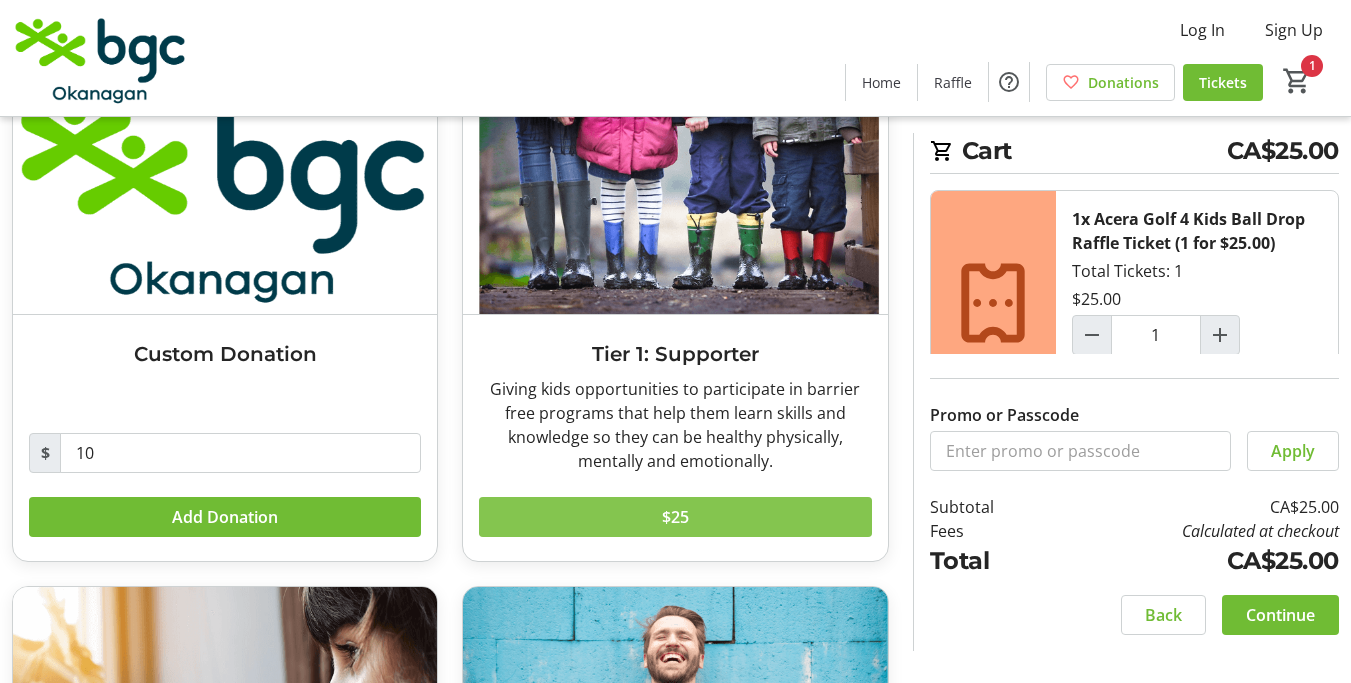 click 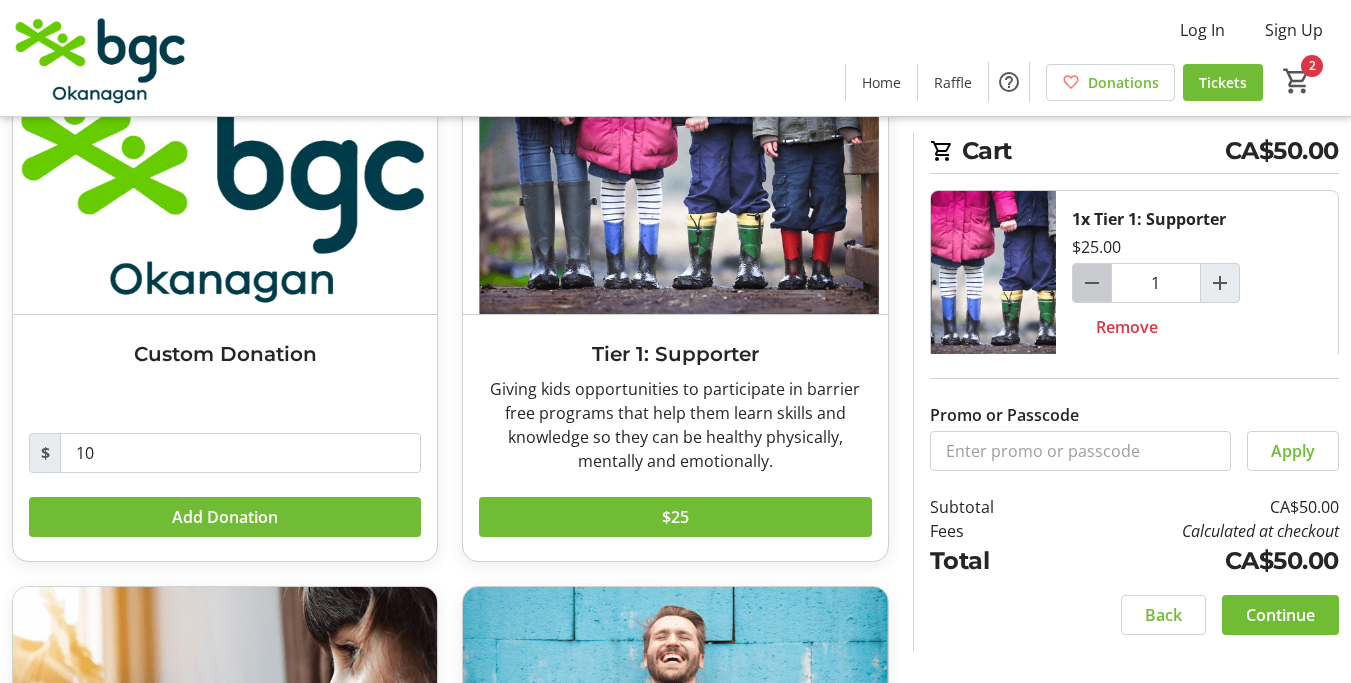 click 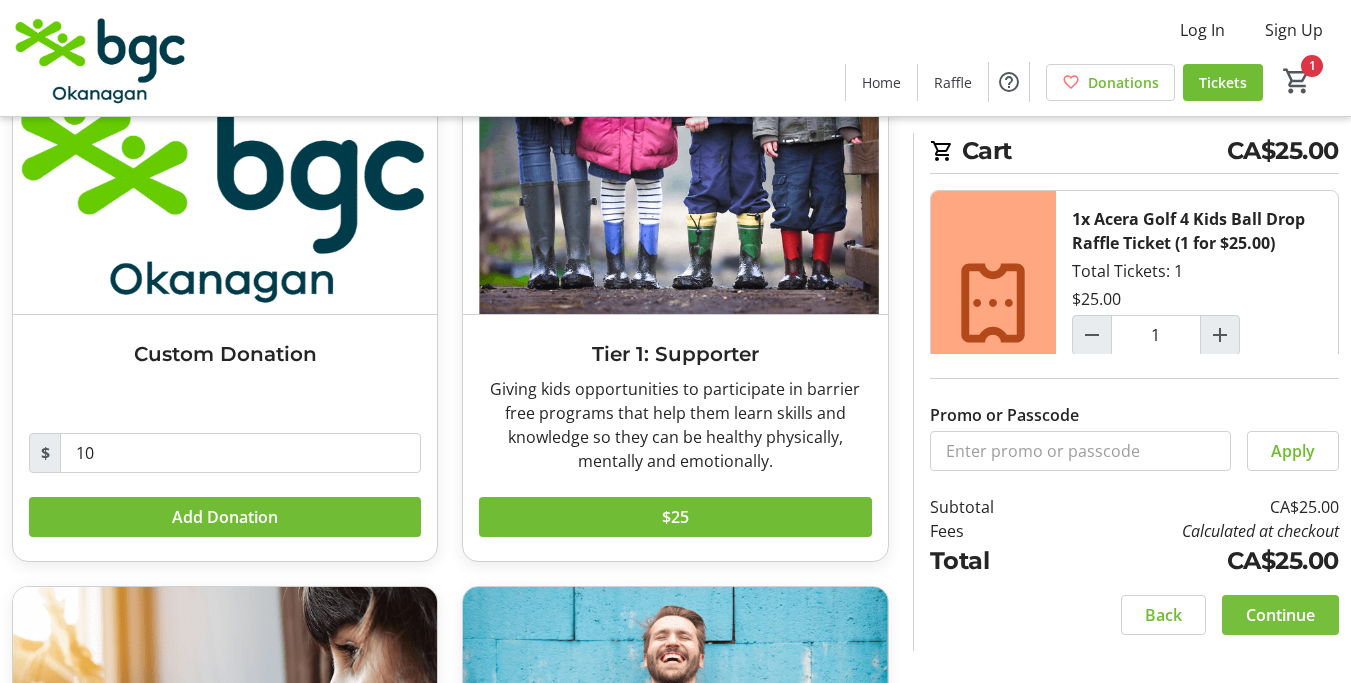 click on "Continue" 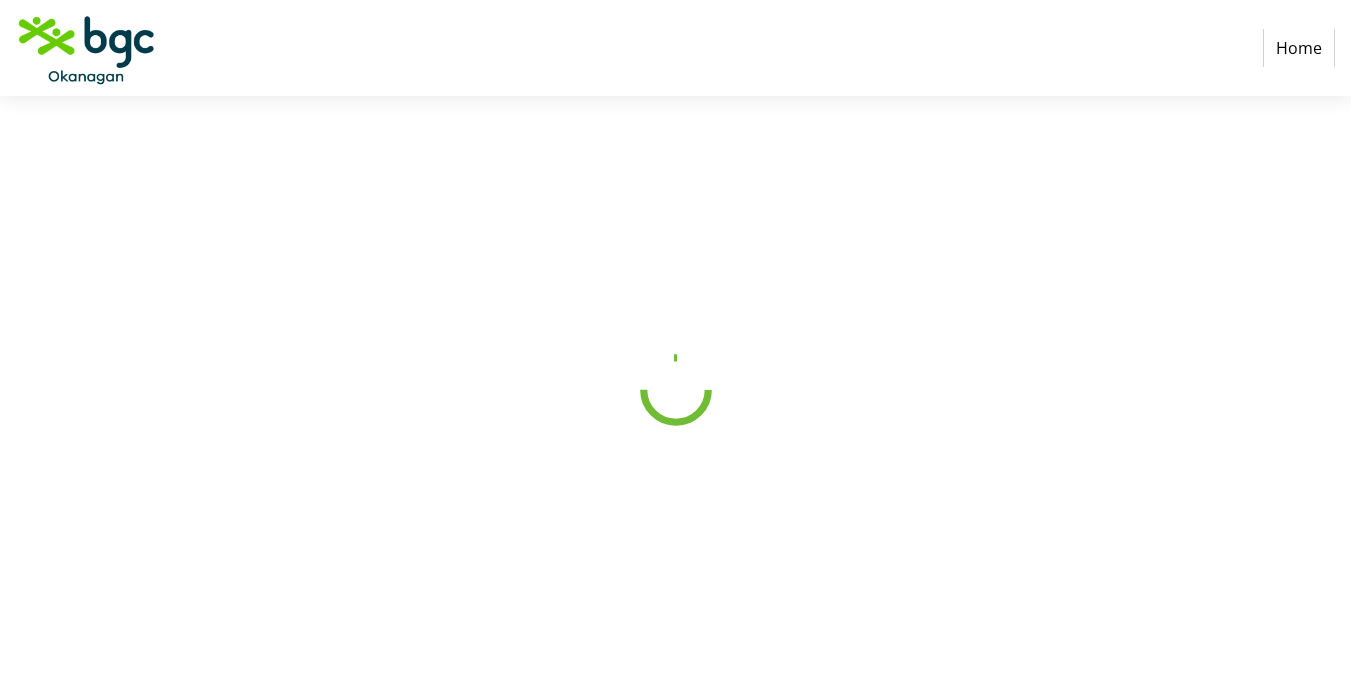 scroll, scrollTop: 0, scrollLeft: 0, axis: both 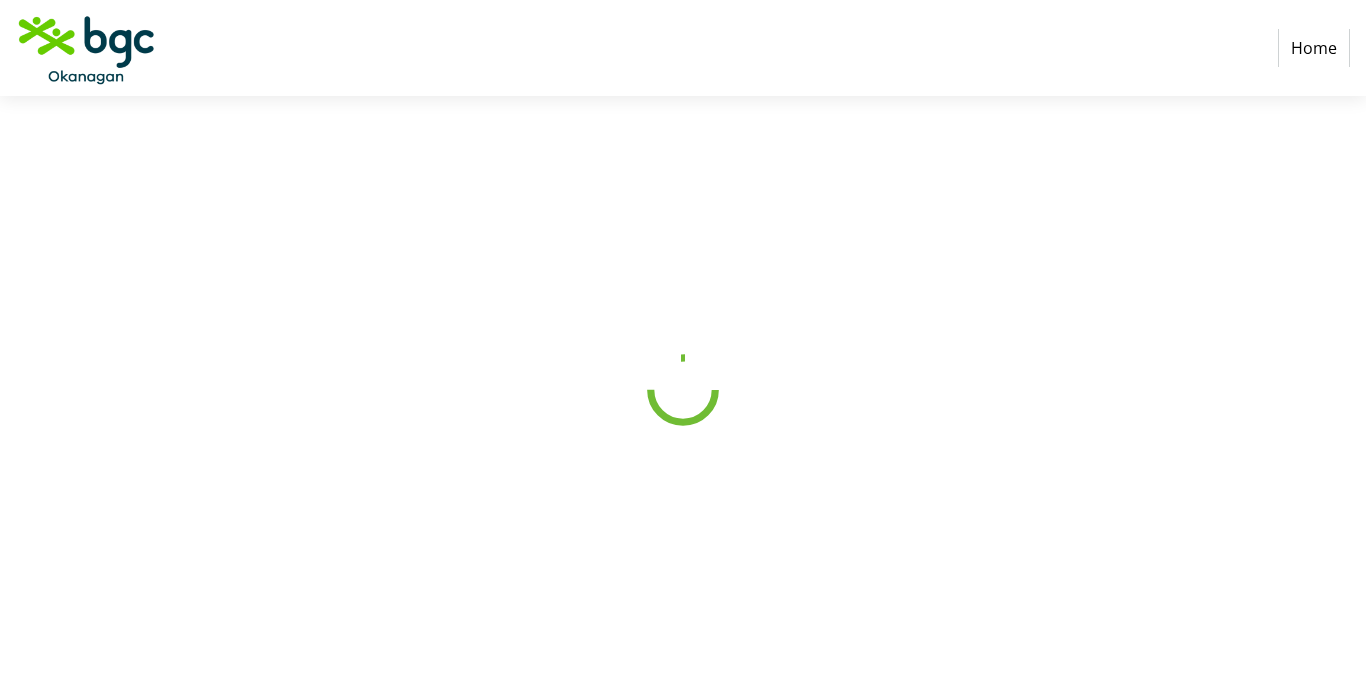select on "CA" 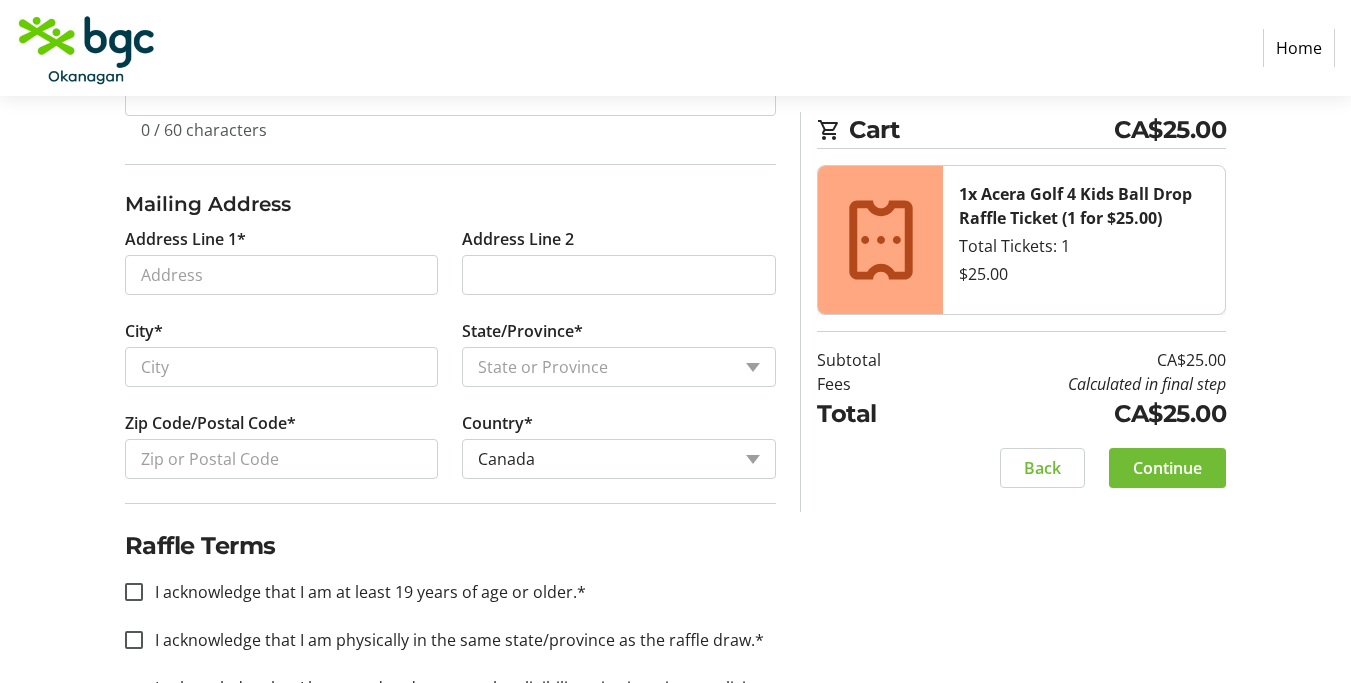 scroll, scrollTop: 730, scrollLeft: 0, axis: vertical 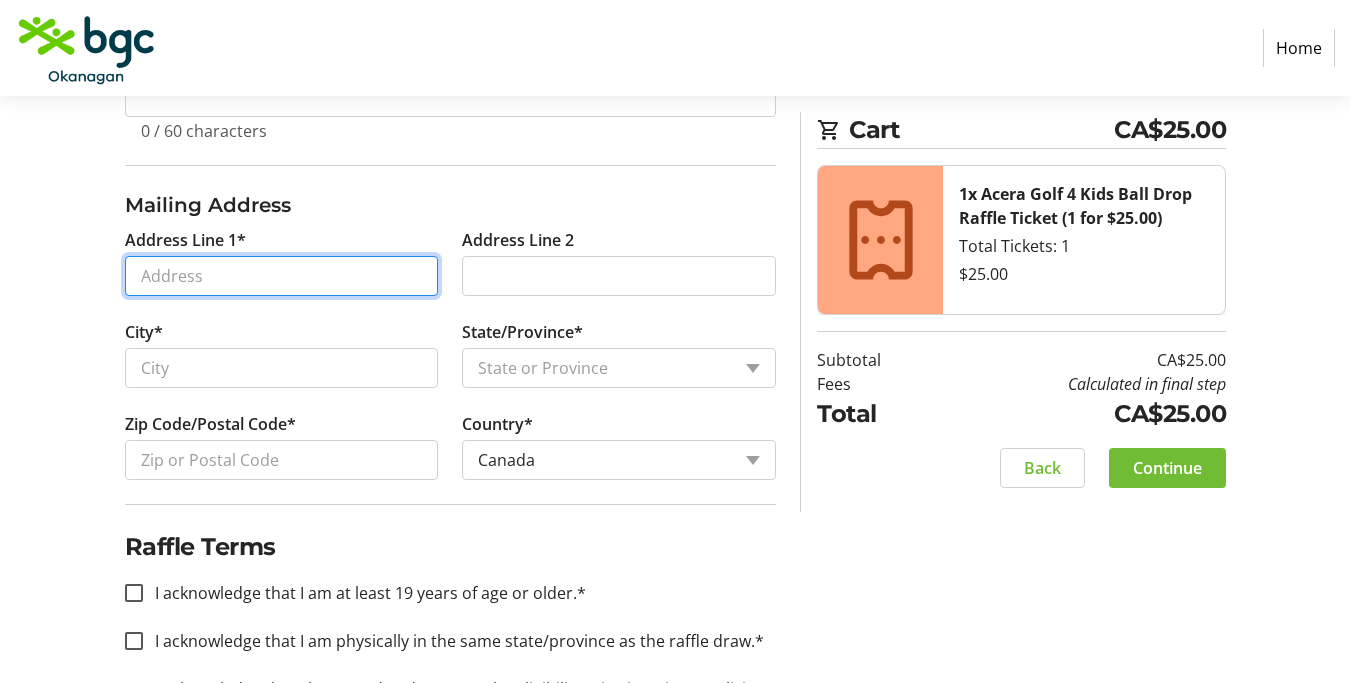 click on "Address Line 1*" at bounding box center [282, 276] 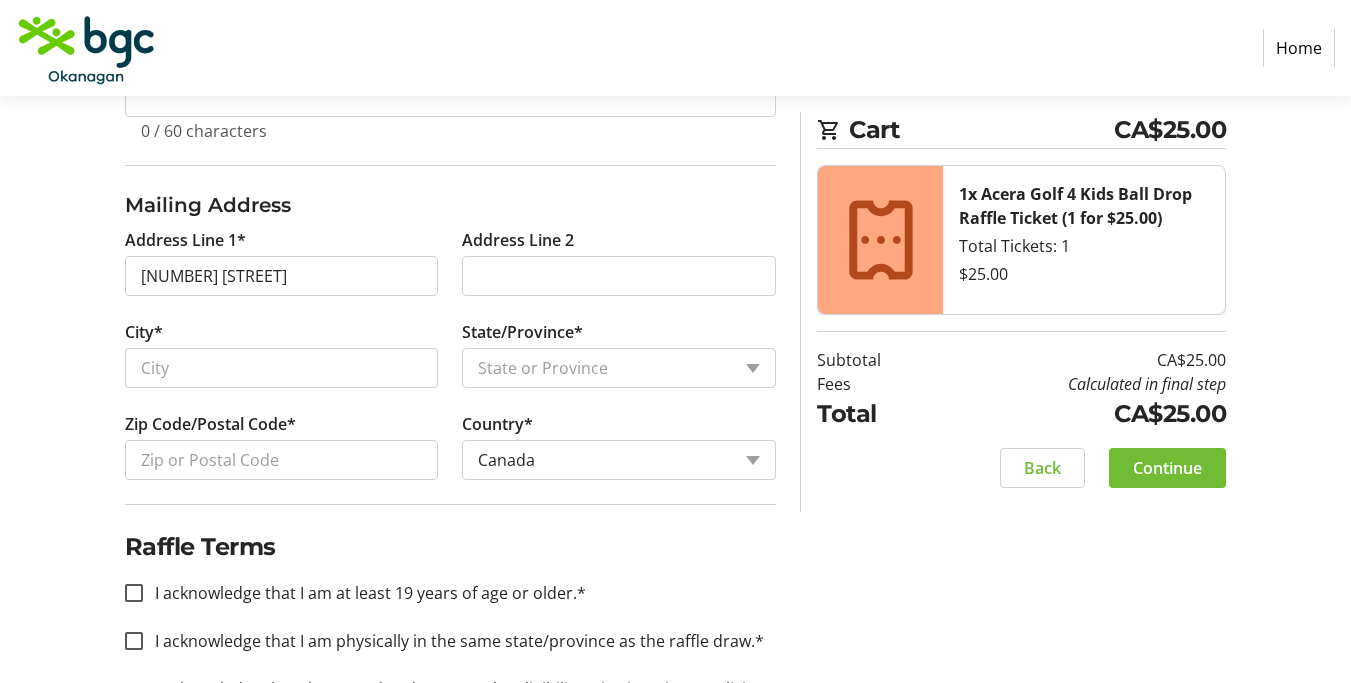 type on "[EMAIL]" 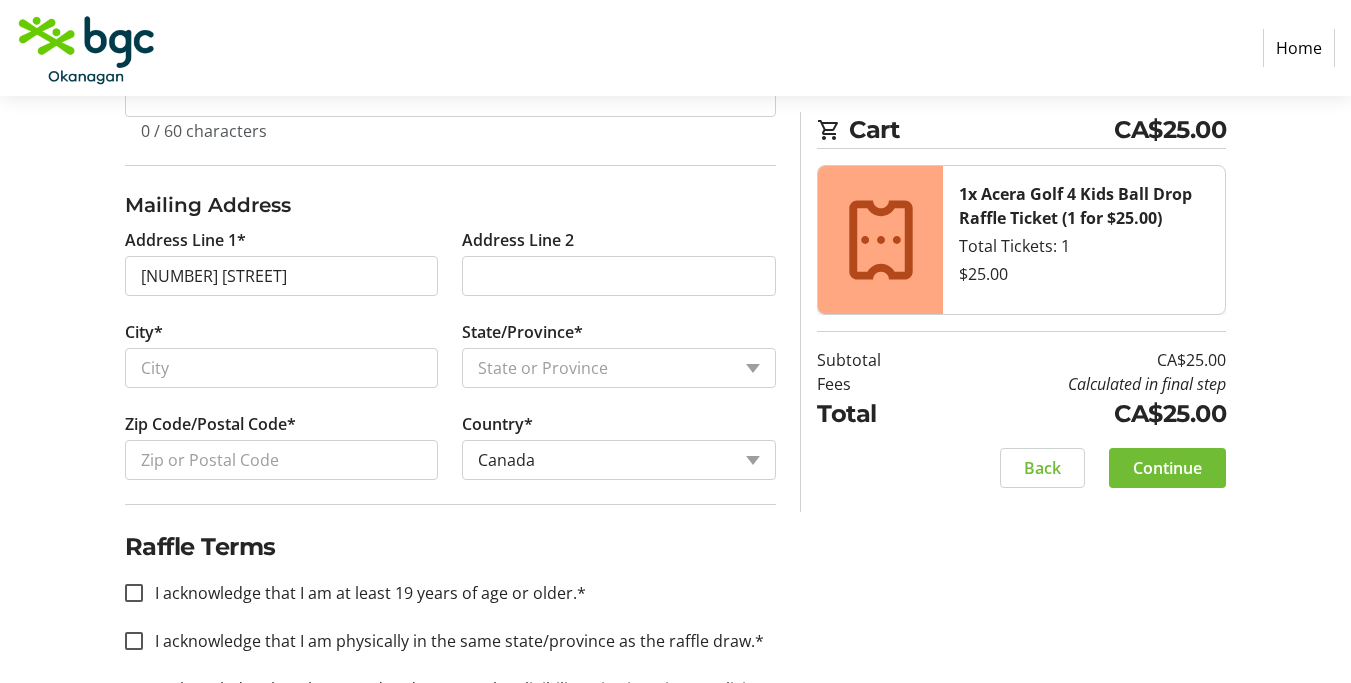 type on "[LAST]" 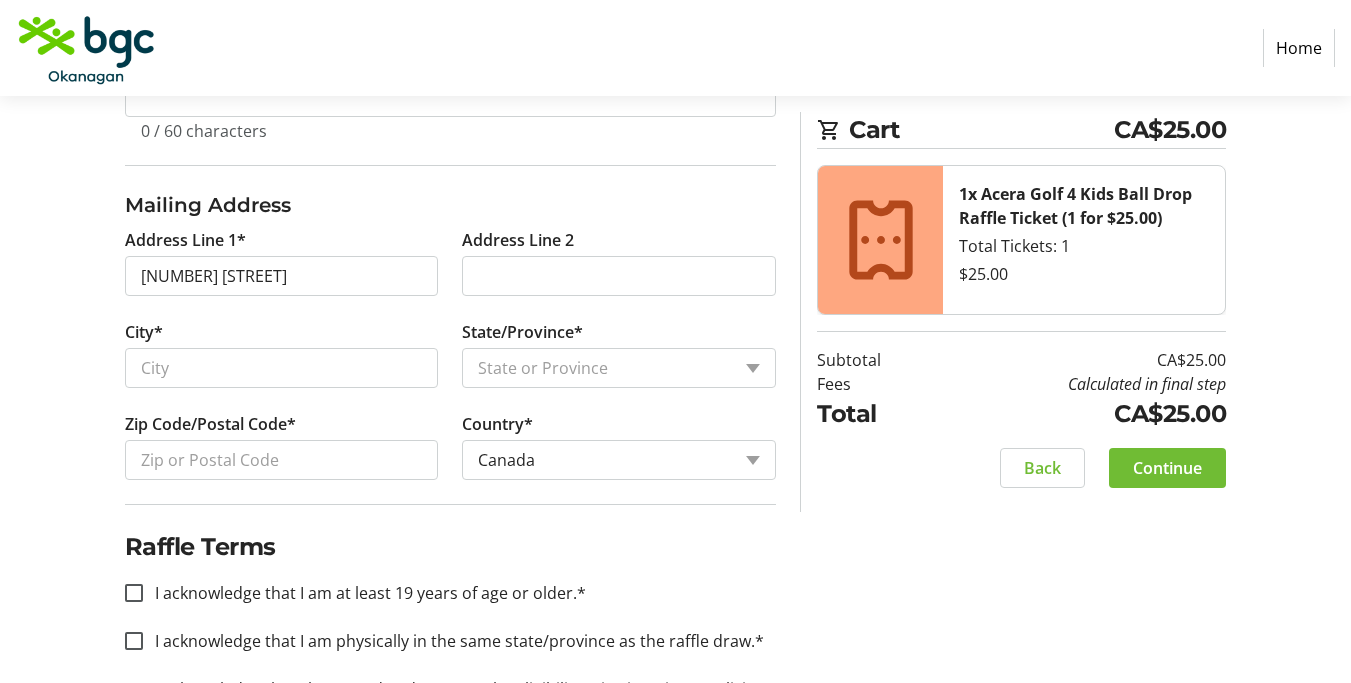 type on "([PHONE])" 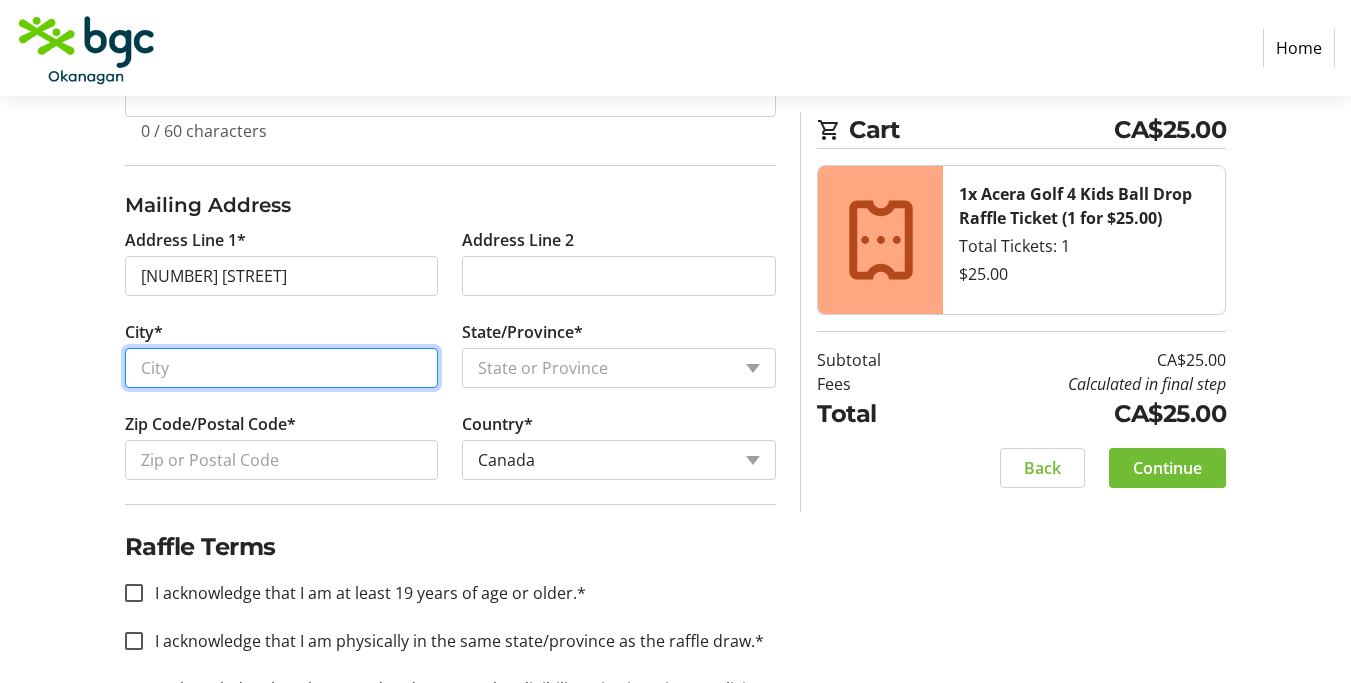 type on "Kelowna" 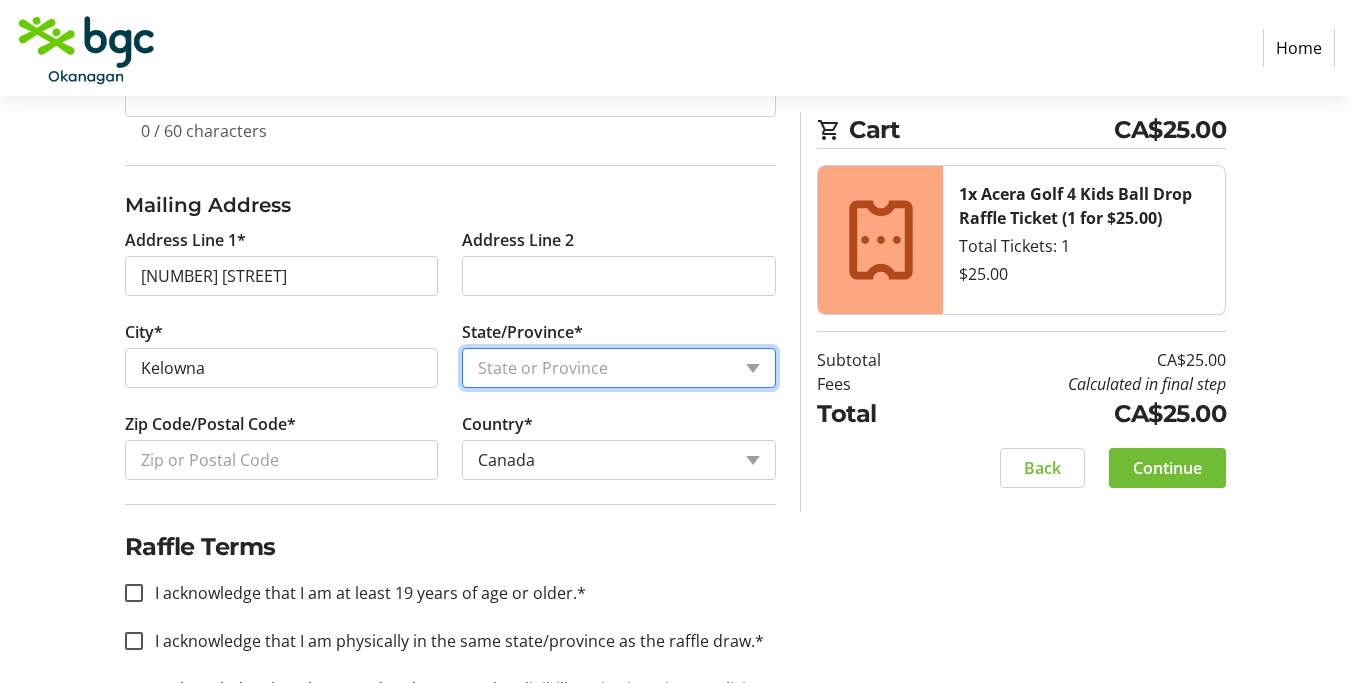select on "BC" 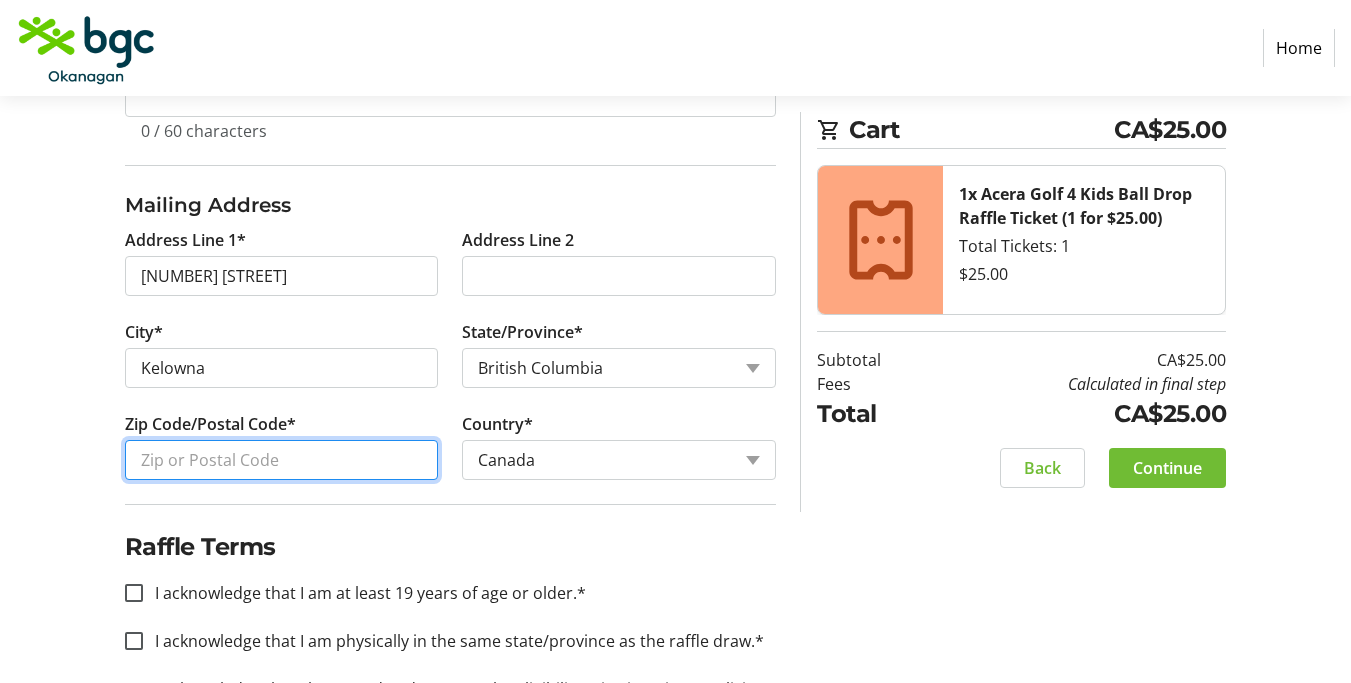 type on "V1X 7H7" 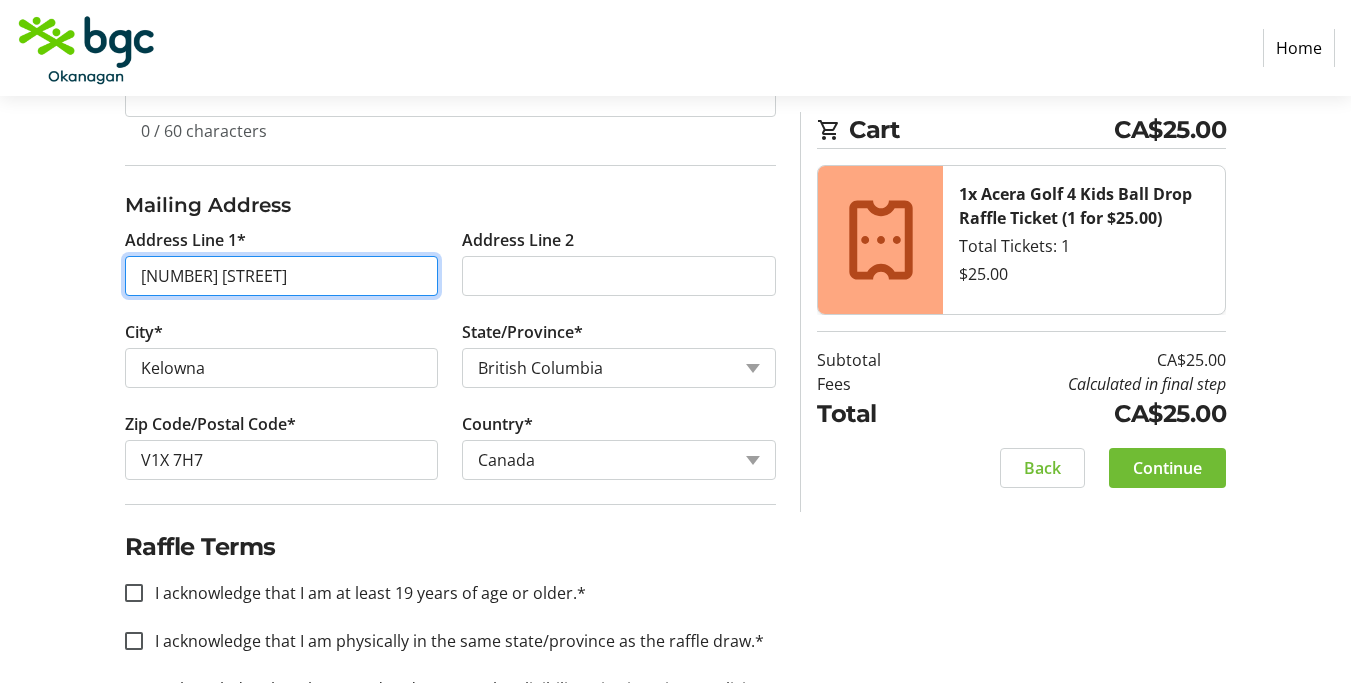 scroll, scrollTop: 844, scrollLeft: 0, axis: vertical 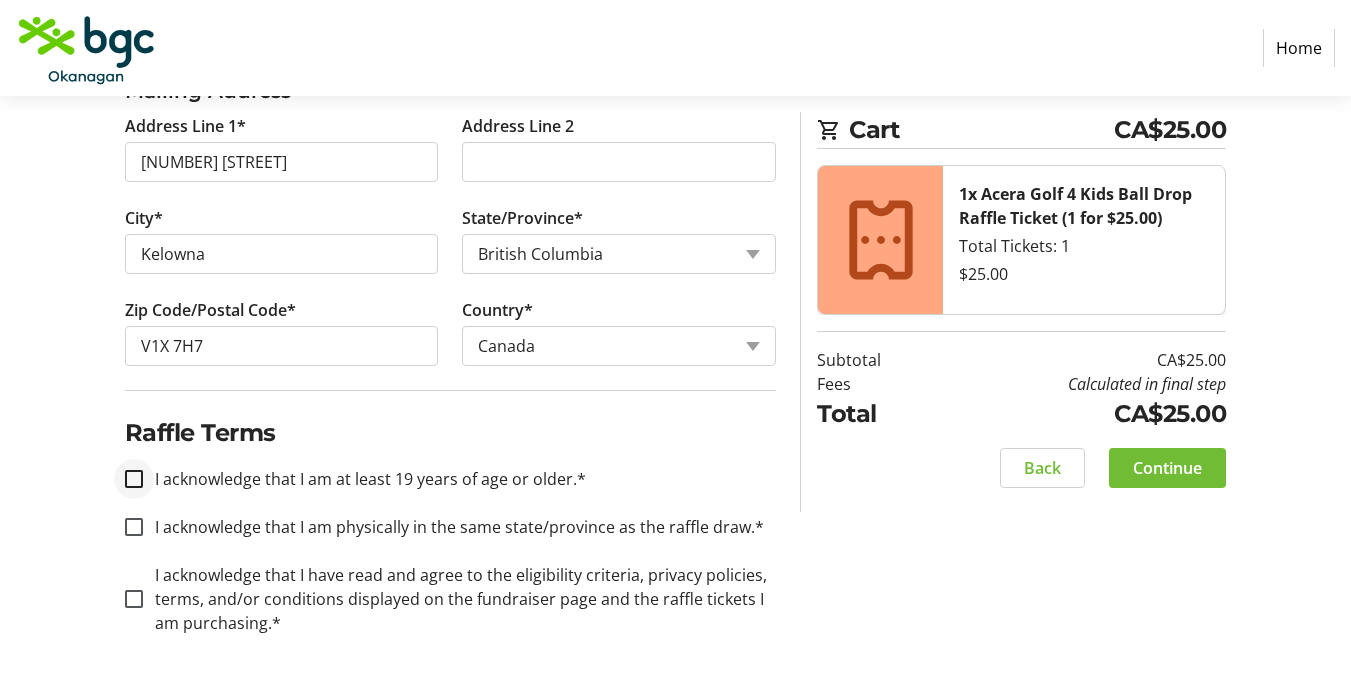 click at bounding box center [134, 479] 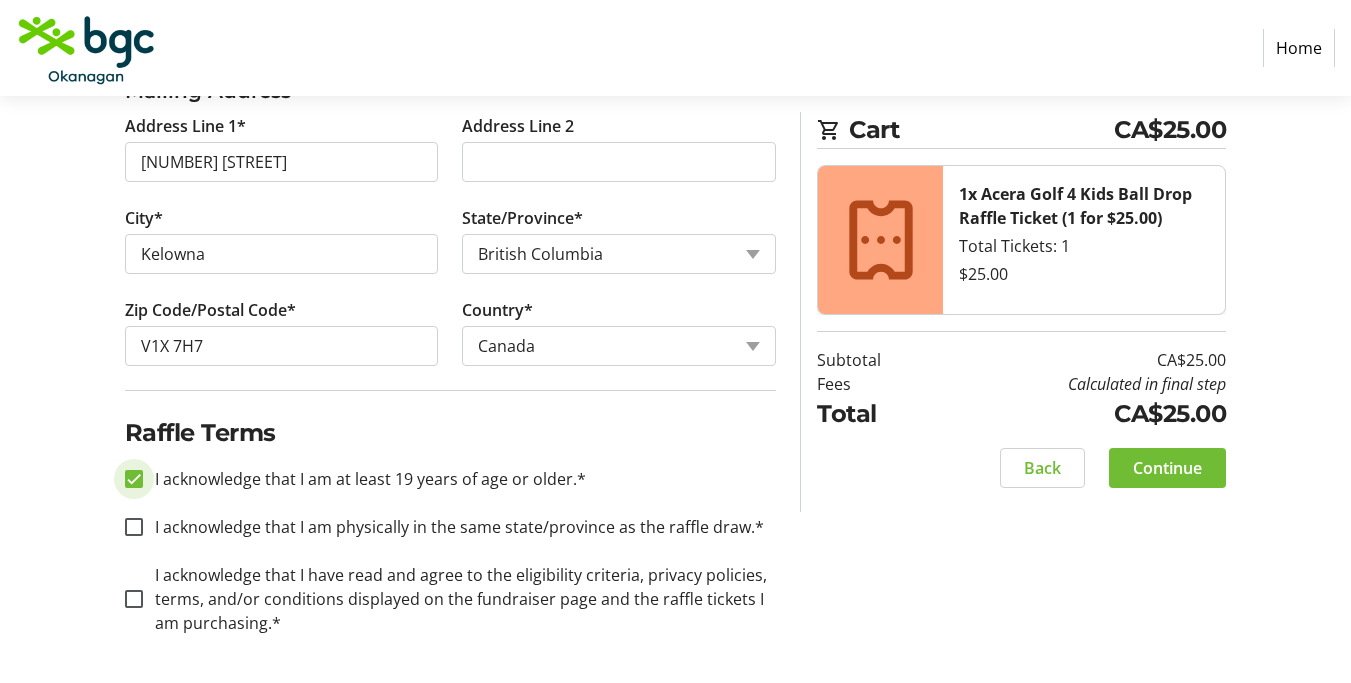 checkbox on "true" 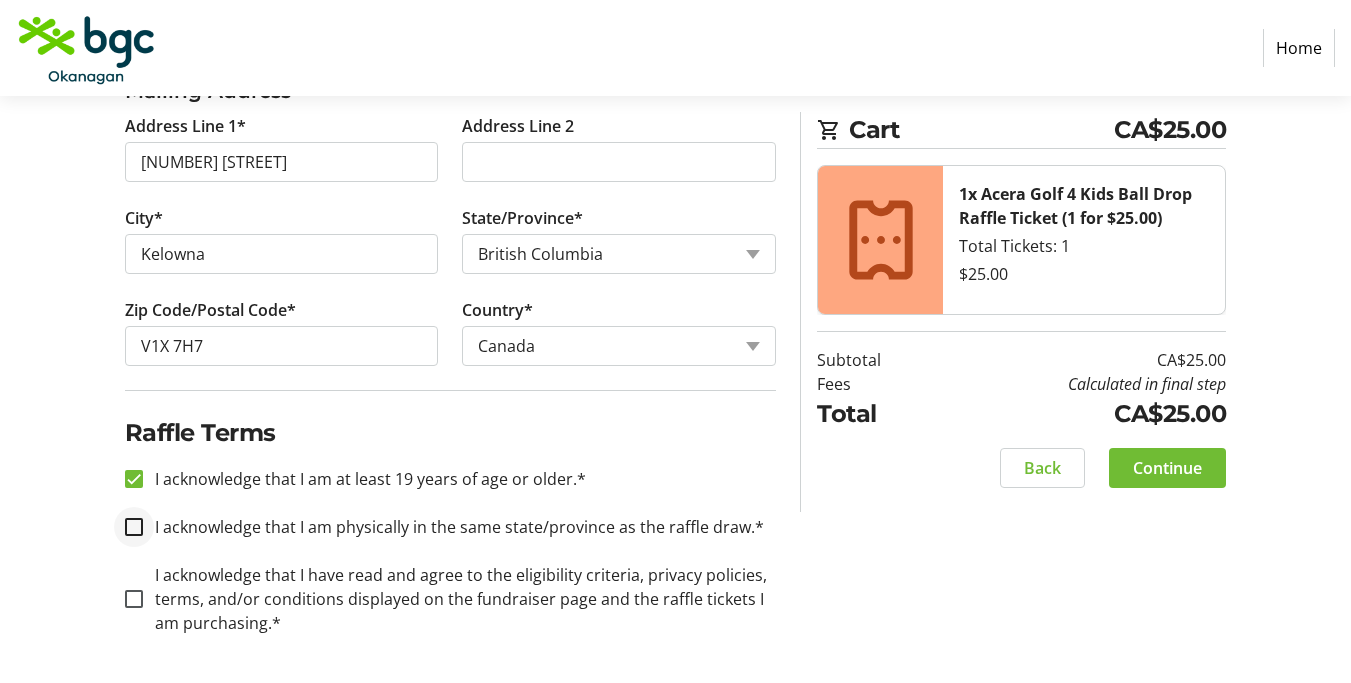 click at bounding box center [134, 527] 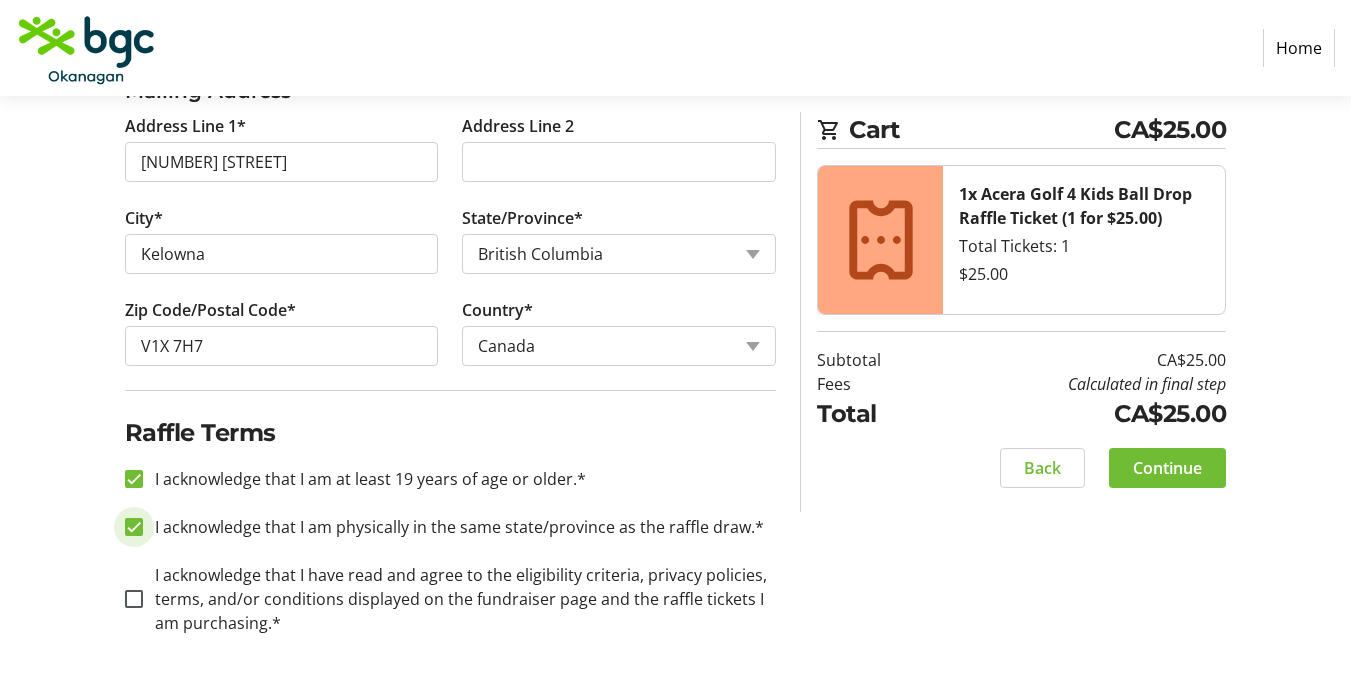 checkbox on "true" 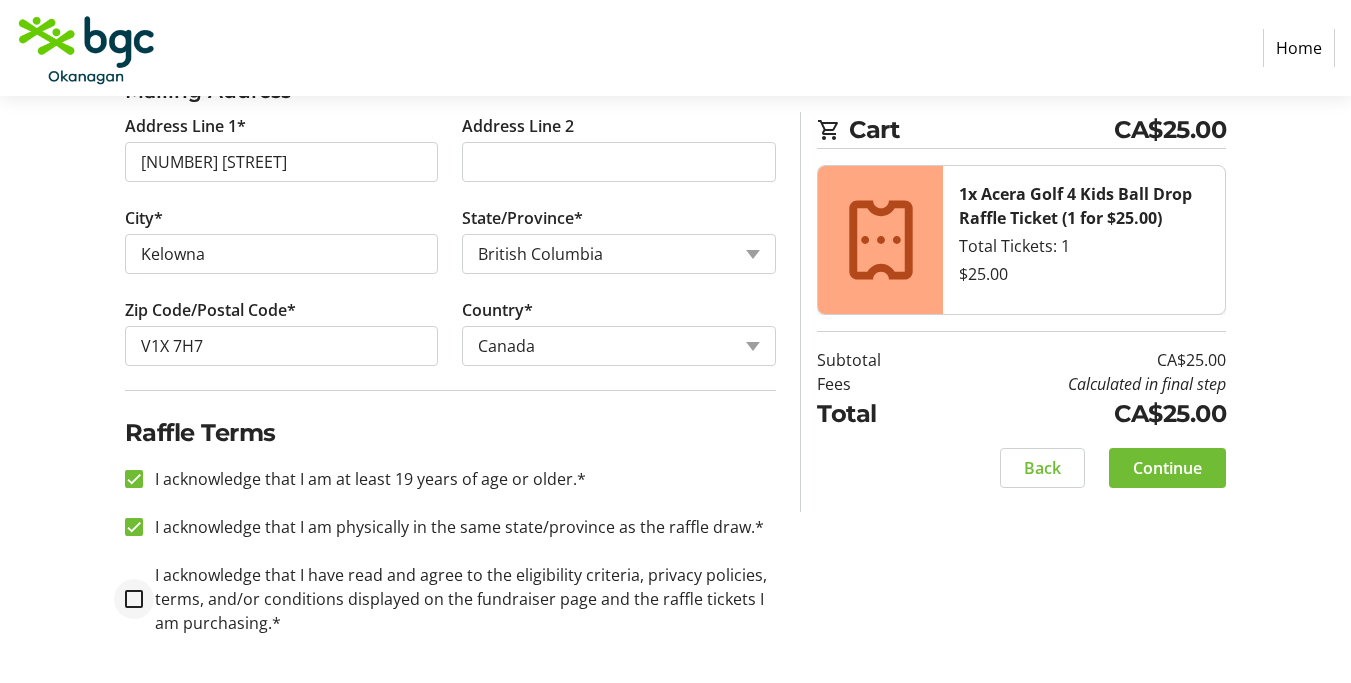click at bounding box center [134, 599] 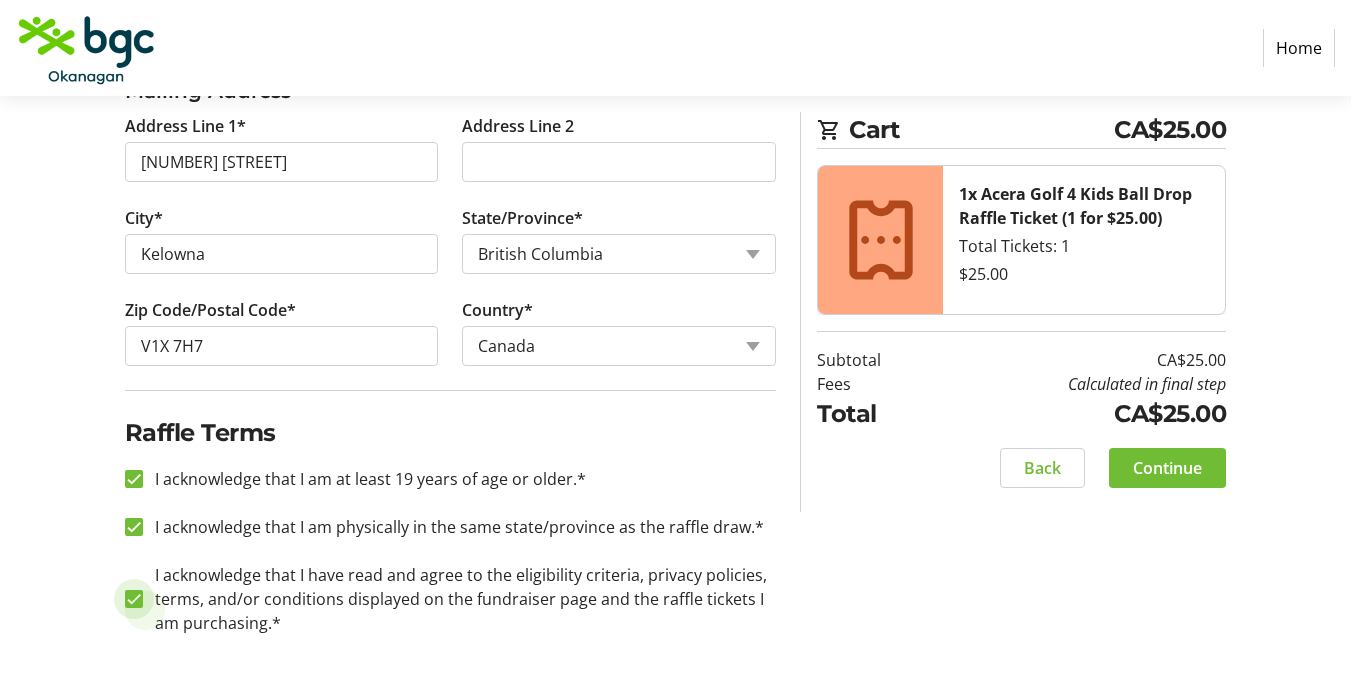 checkbox on "true" 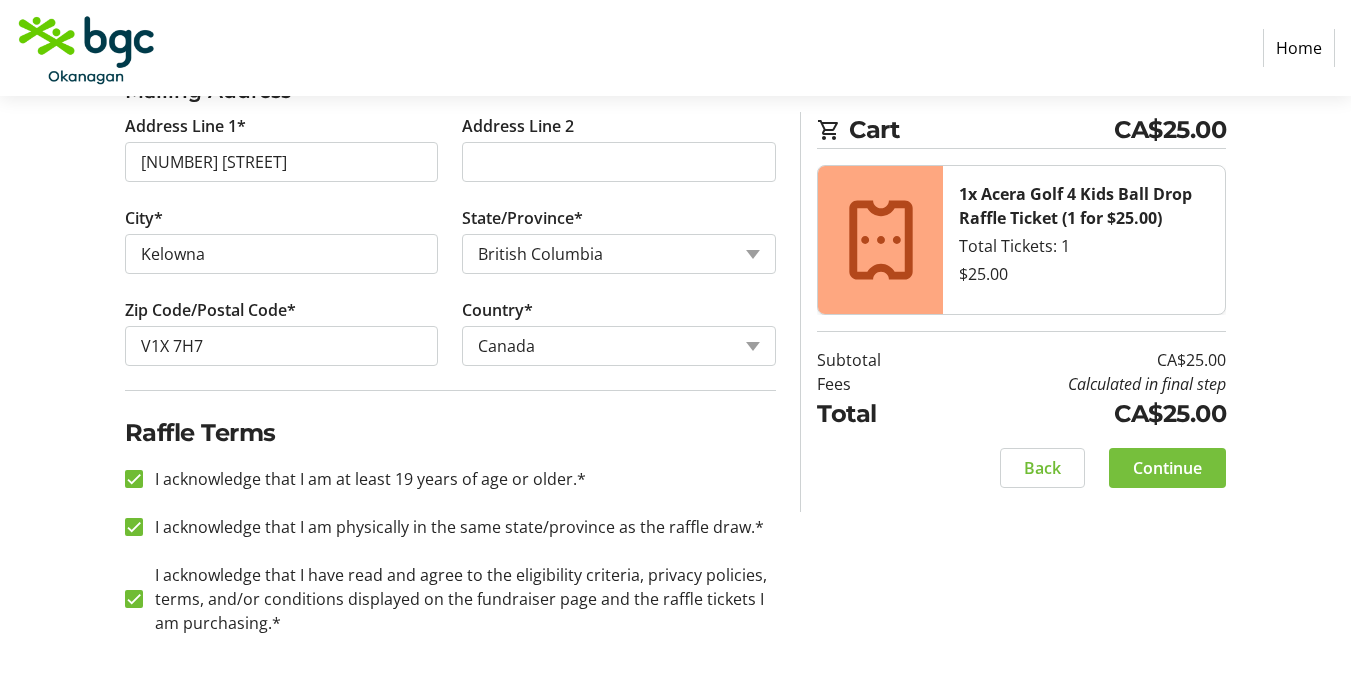 click on "Continue" 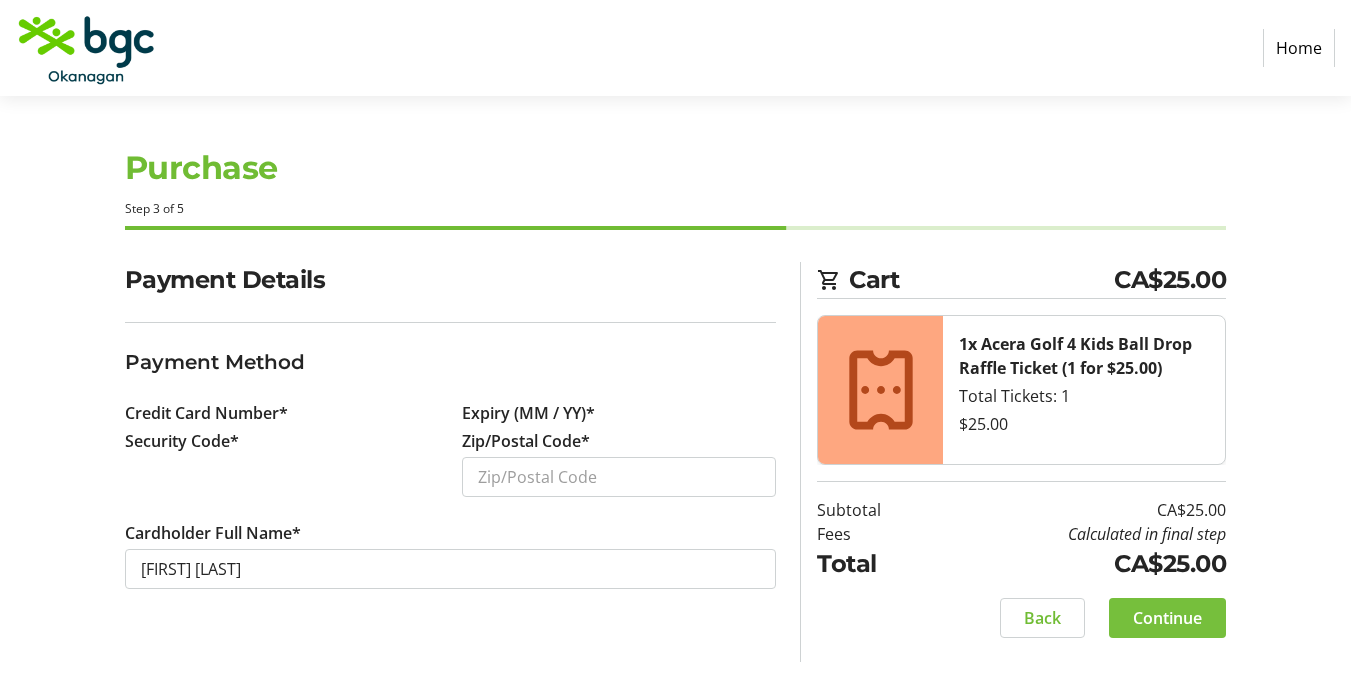 scroll, scrollTop: 0, scrollLeft: 0, axis: both 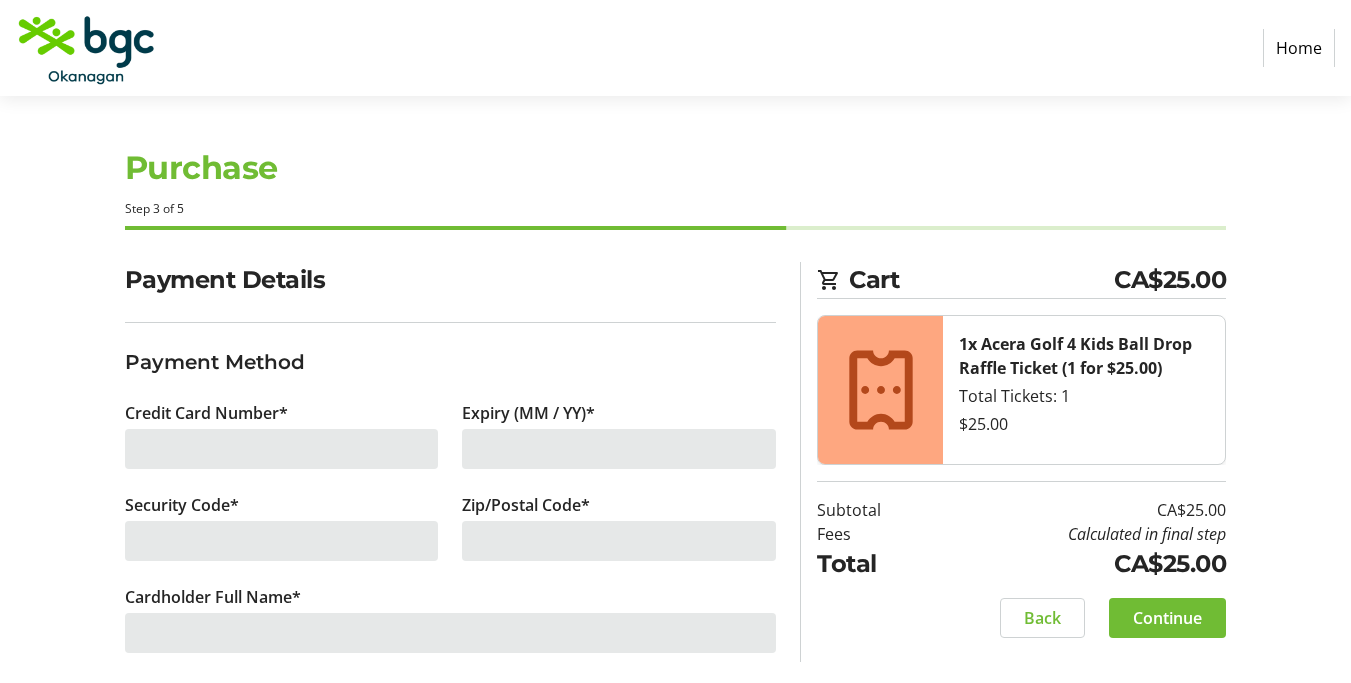 click 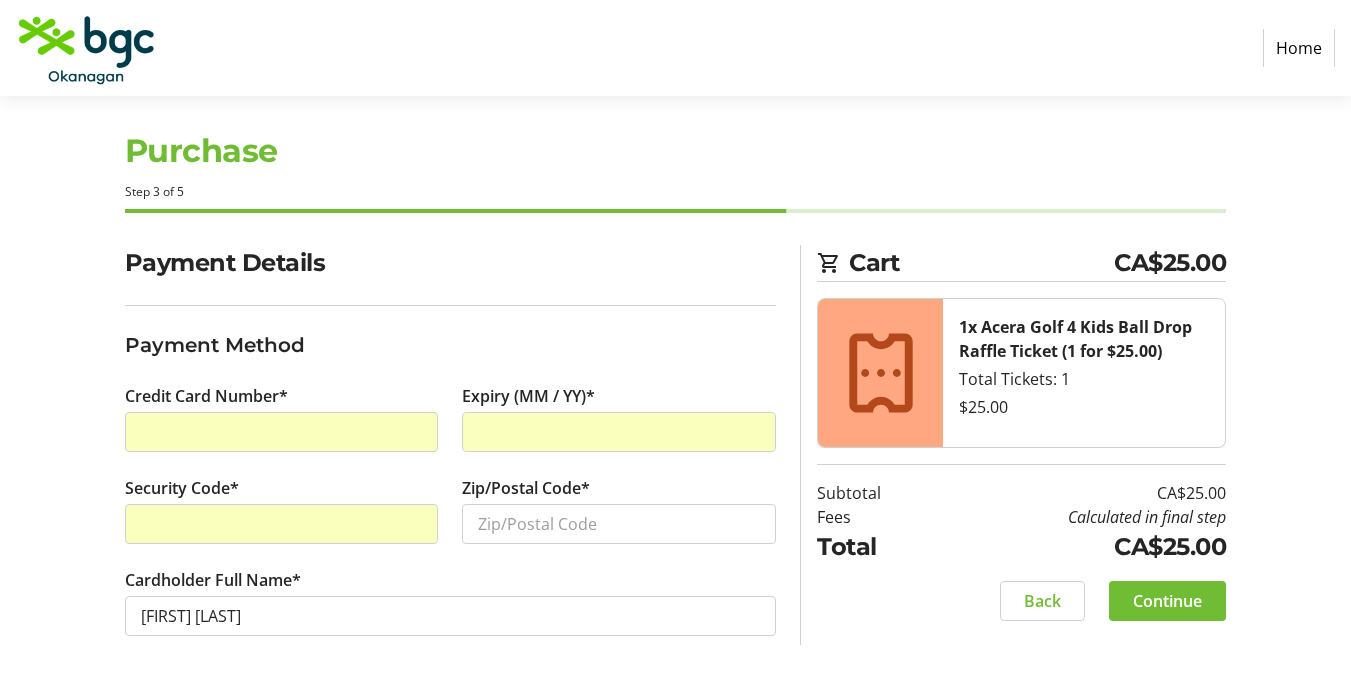scroll, scrollTop: 18, scrollLeft: 0, axis: vertical 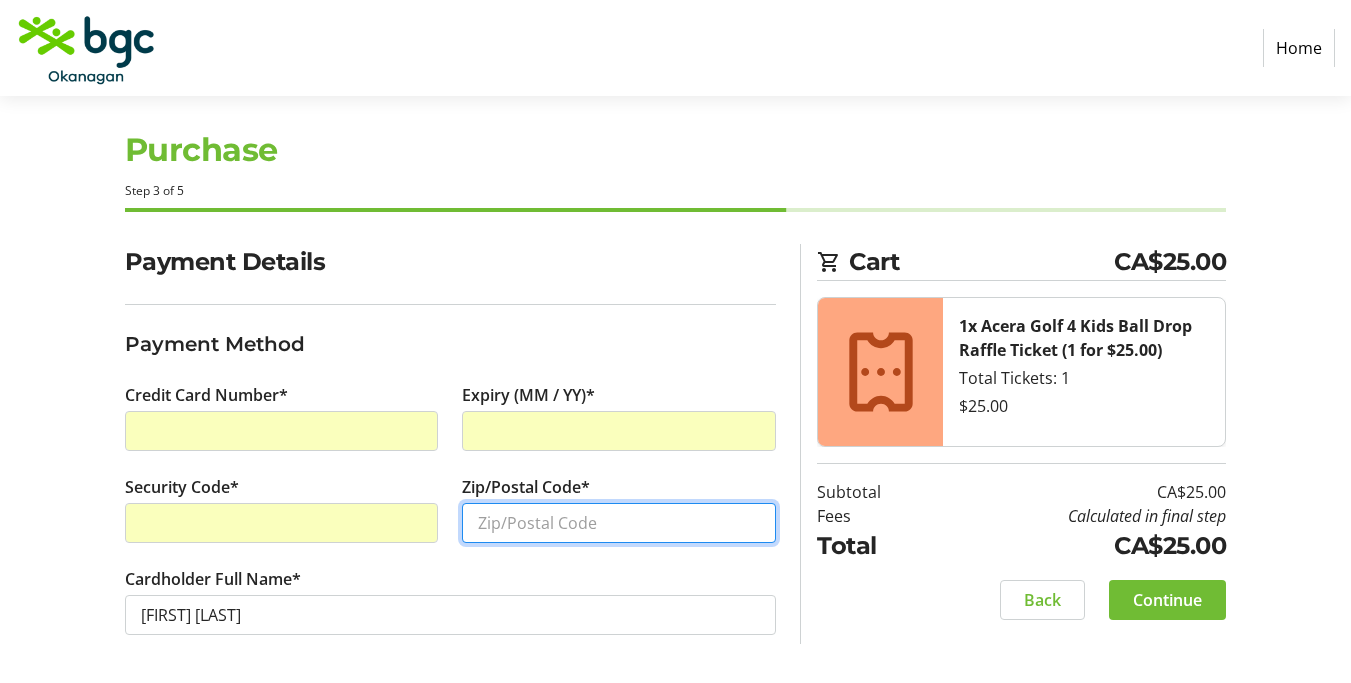 click on "Zip/Postal Code*" at bounding box center [619, 523] 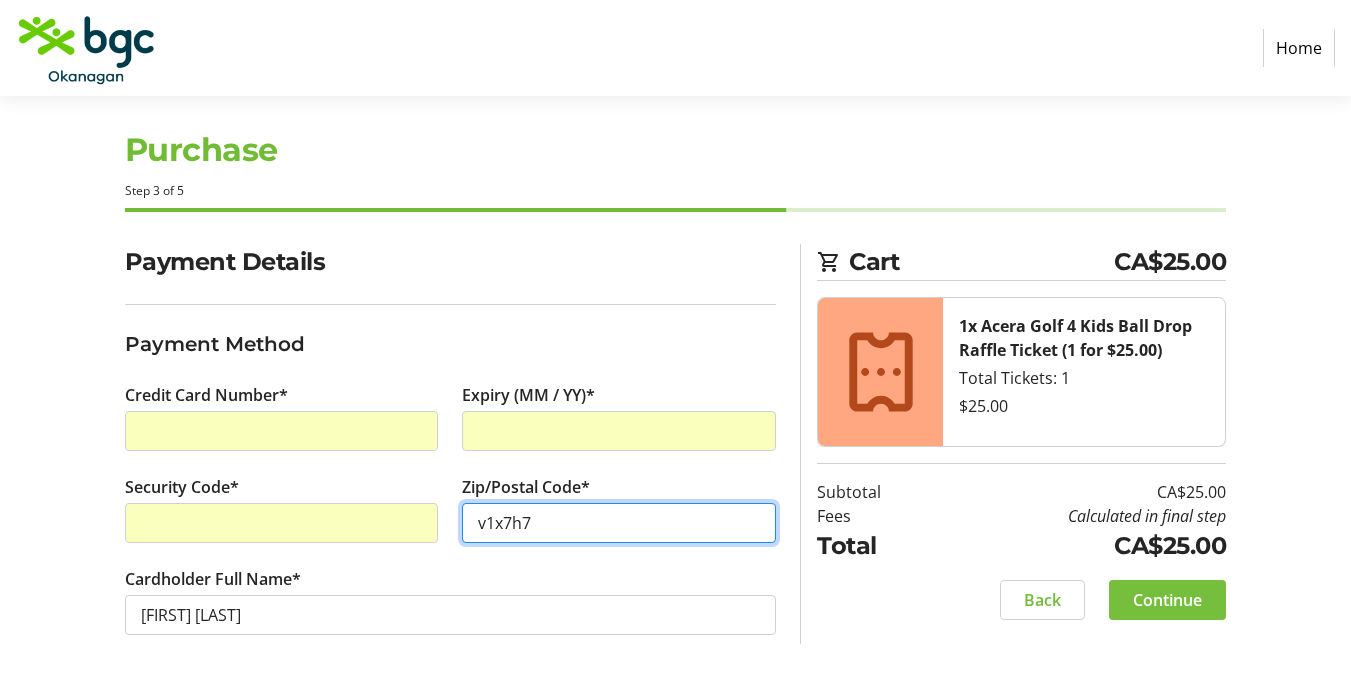 type on "v1x7h7" 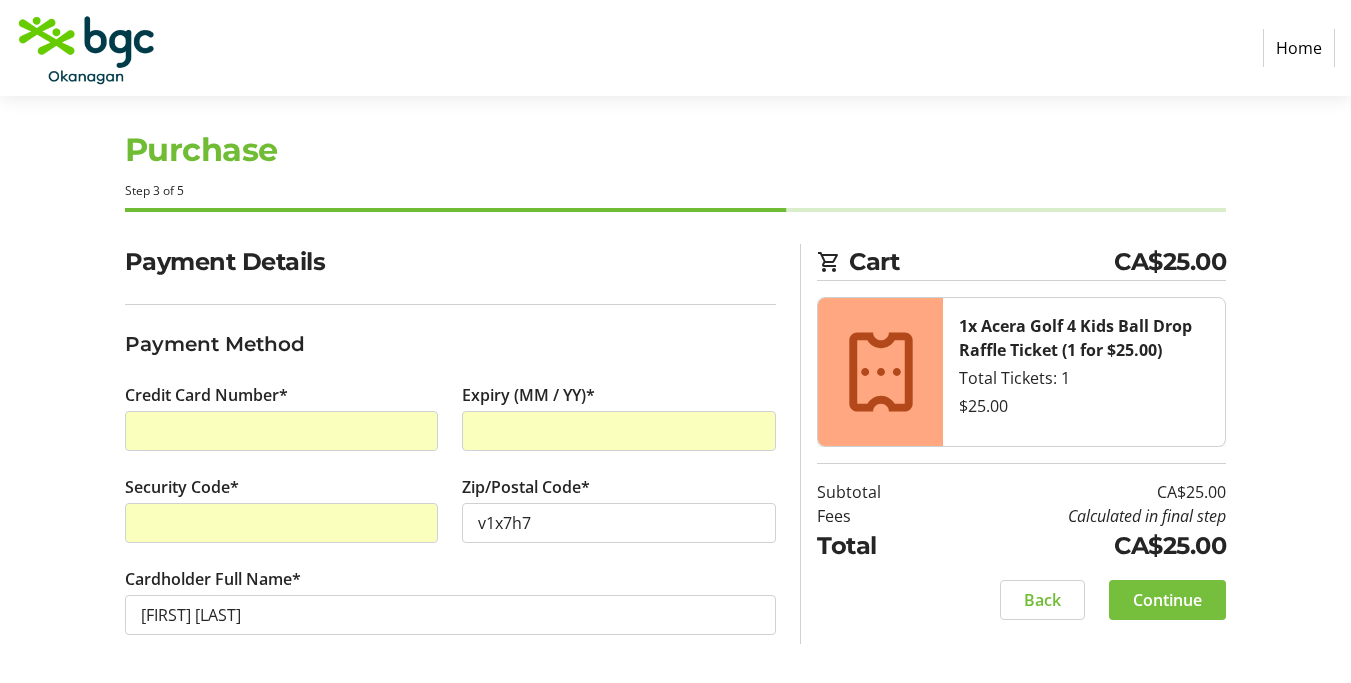 click on "Continue" 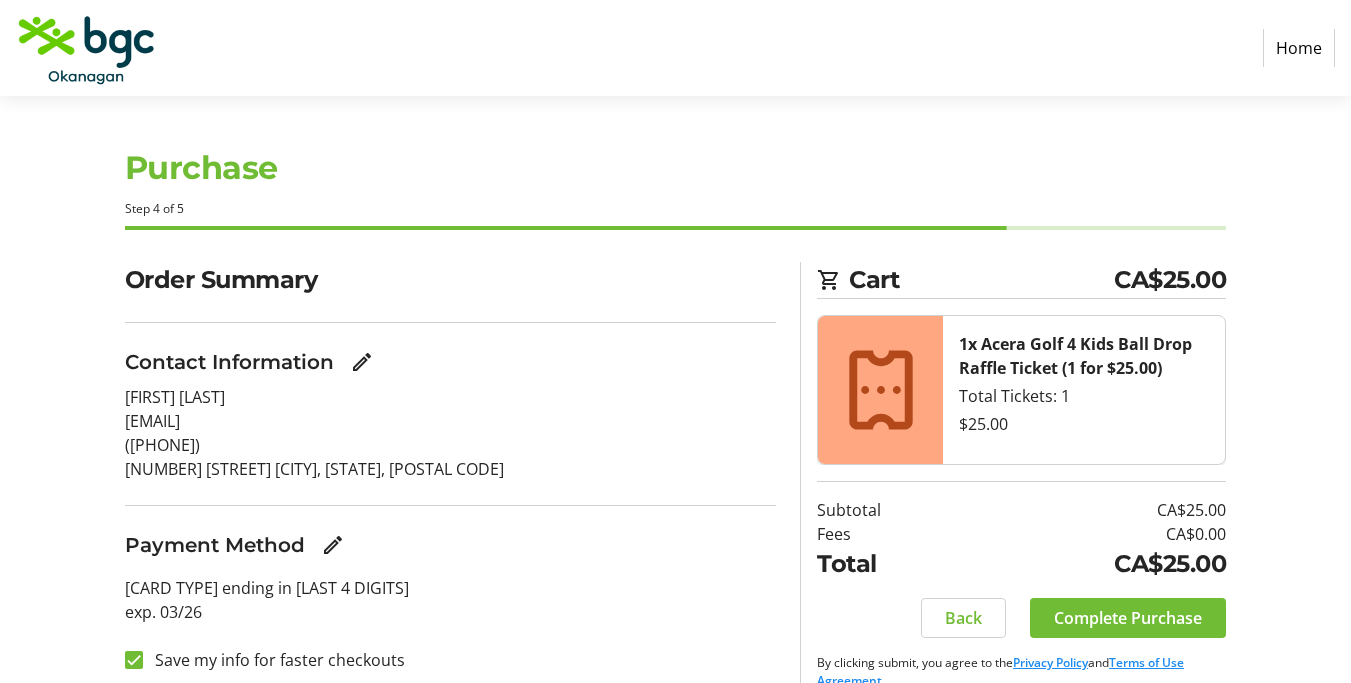 scroll, scrollTop: 31, scrollLeft: 0, axis: vertical 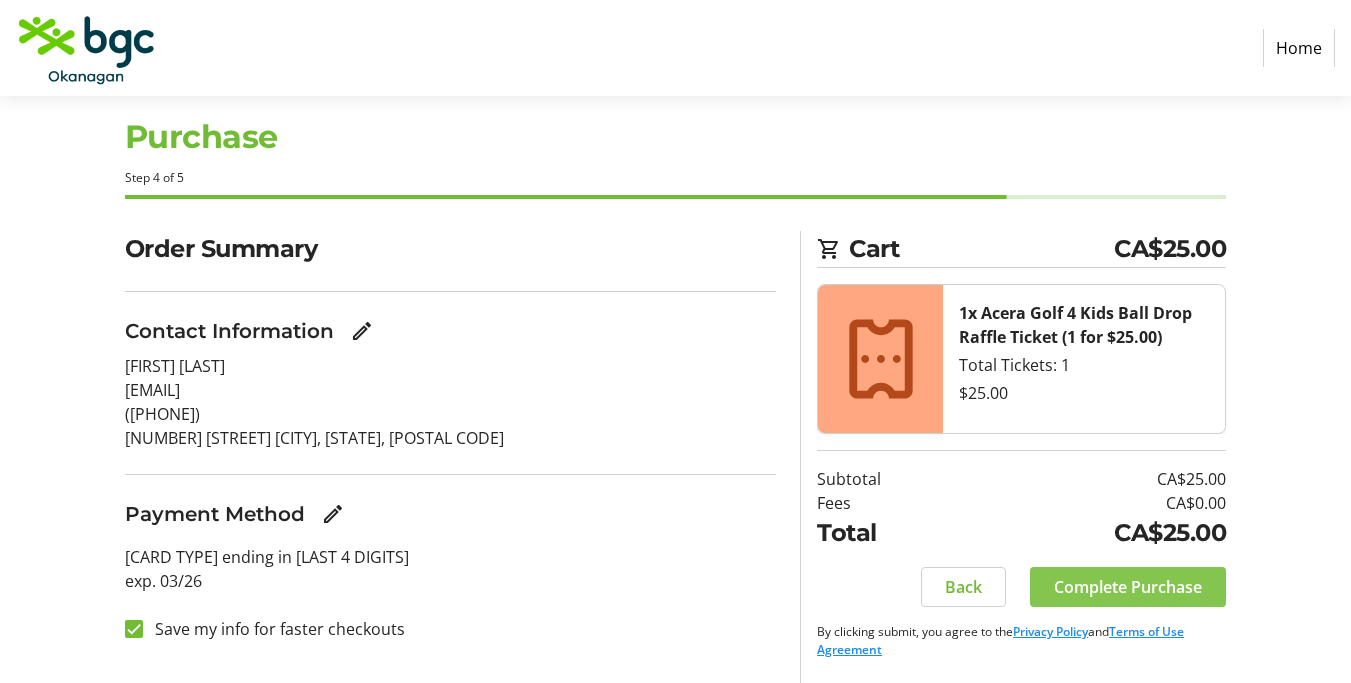 click on "Complete Purchase" 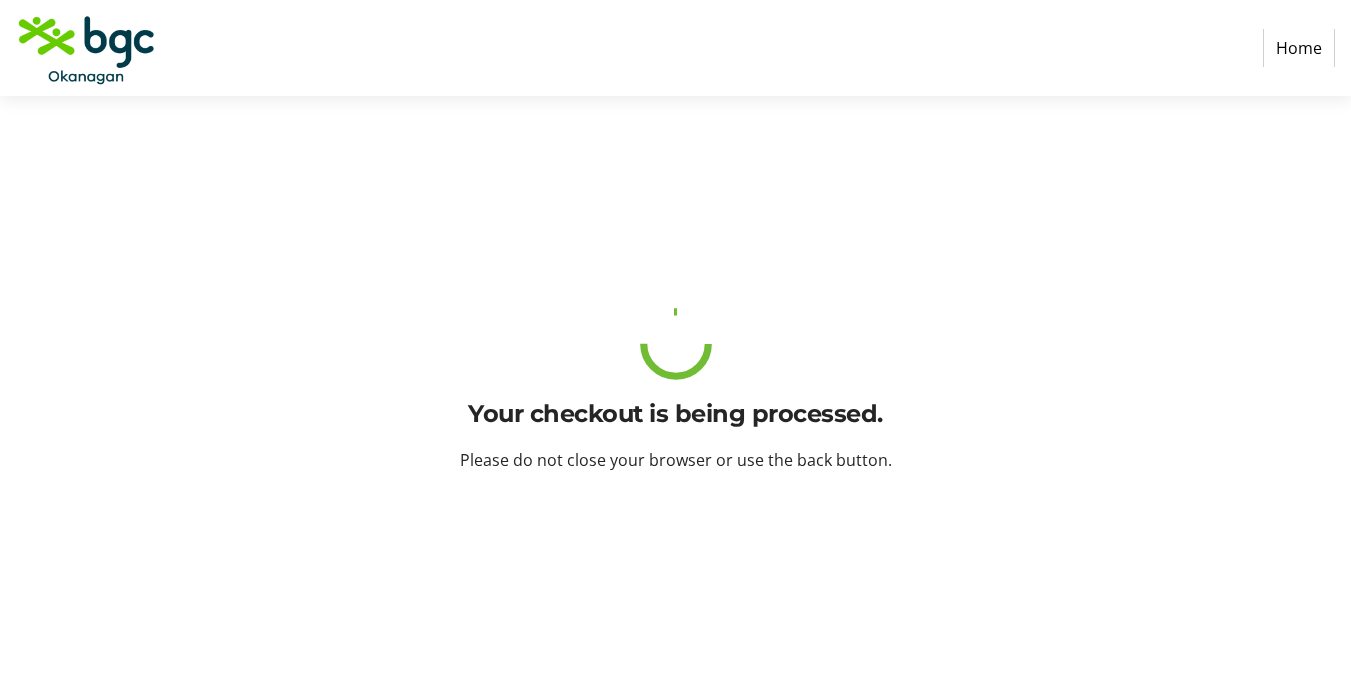 scroll, scrollTop: 0, scrollLeft: 0, axis: both 